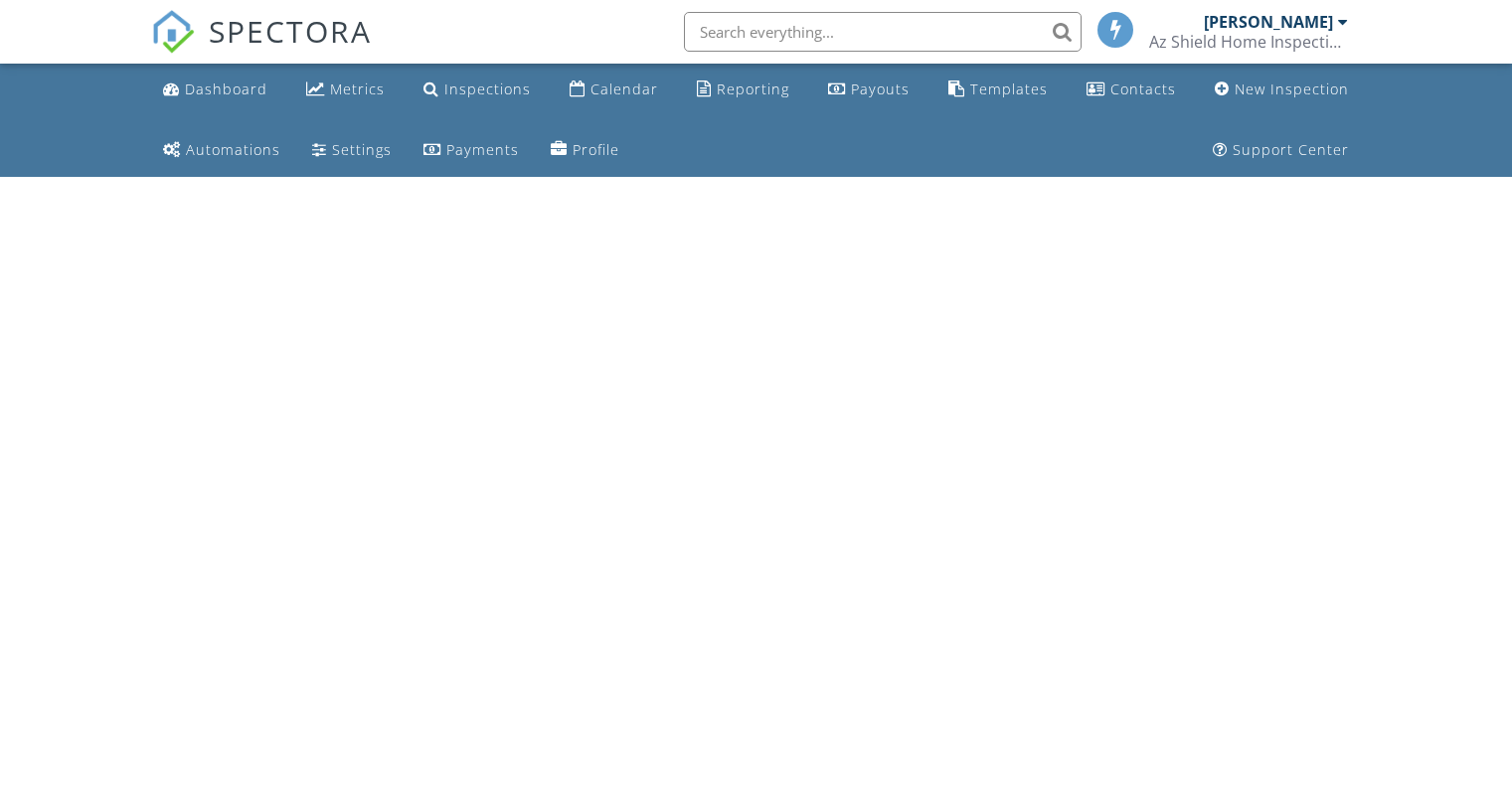 scroll, scrollTop: 0, scrollLeft: 0, axis: both 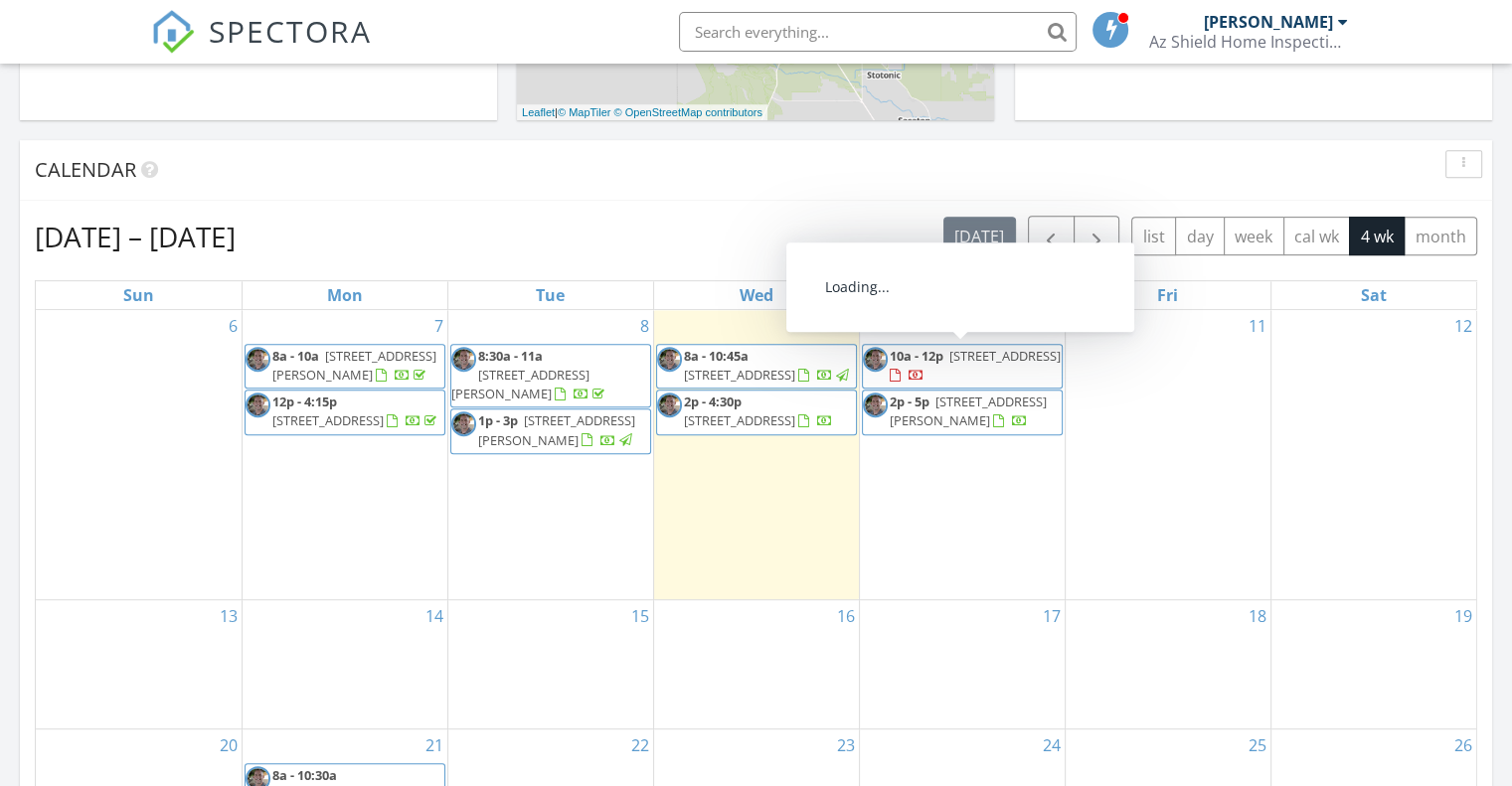 click on "3837 E Yale St, Phoenix 85008" at bounding box center (1005, 356) 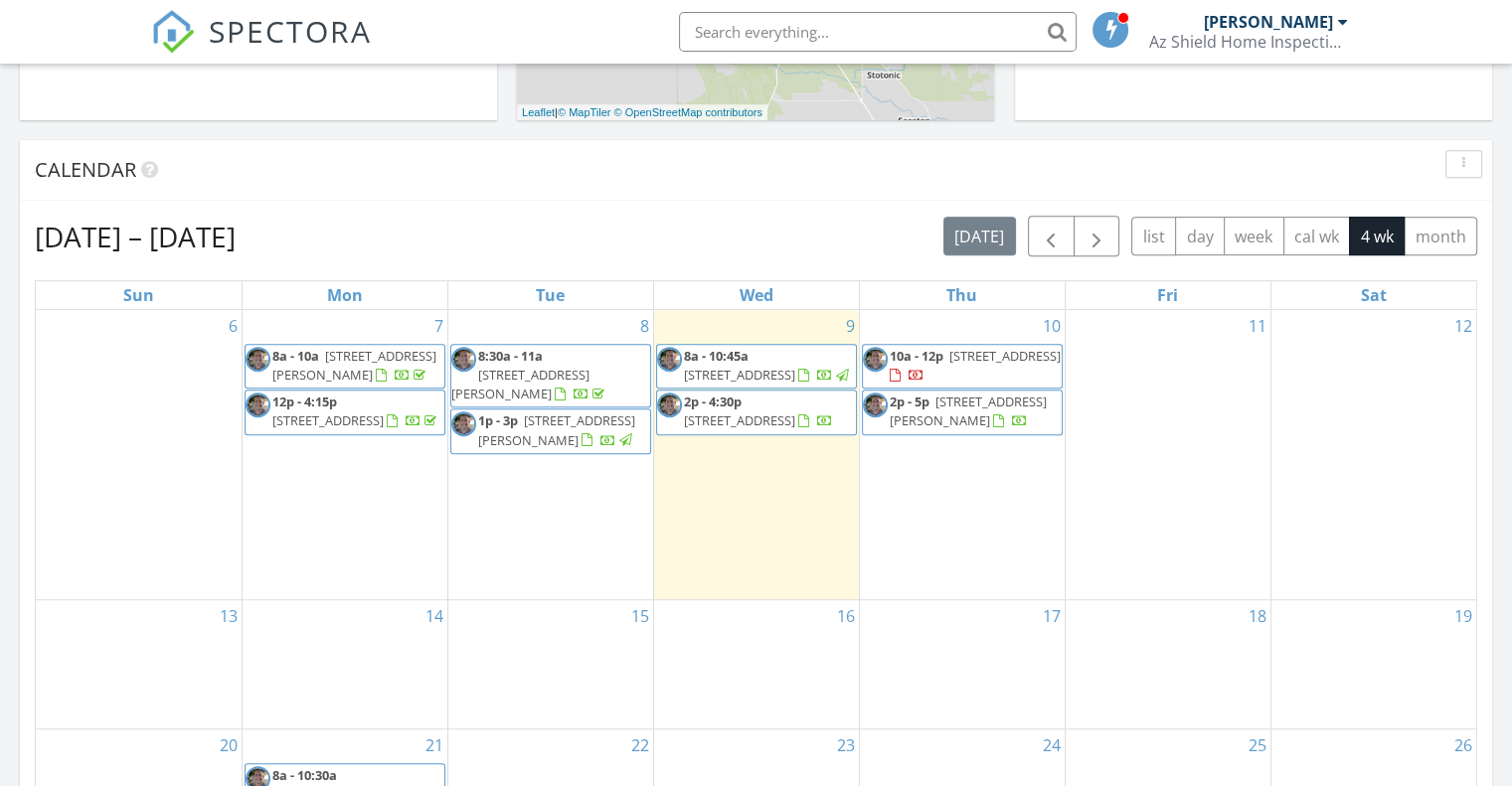scroll, scrollTop: 9, scrollLeft: 10, axis: both 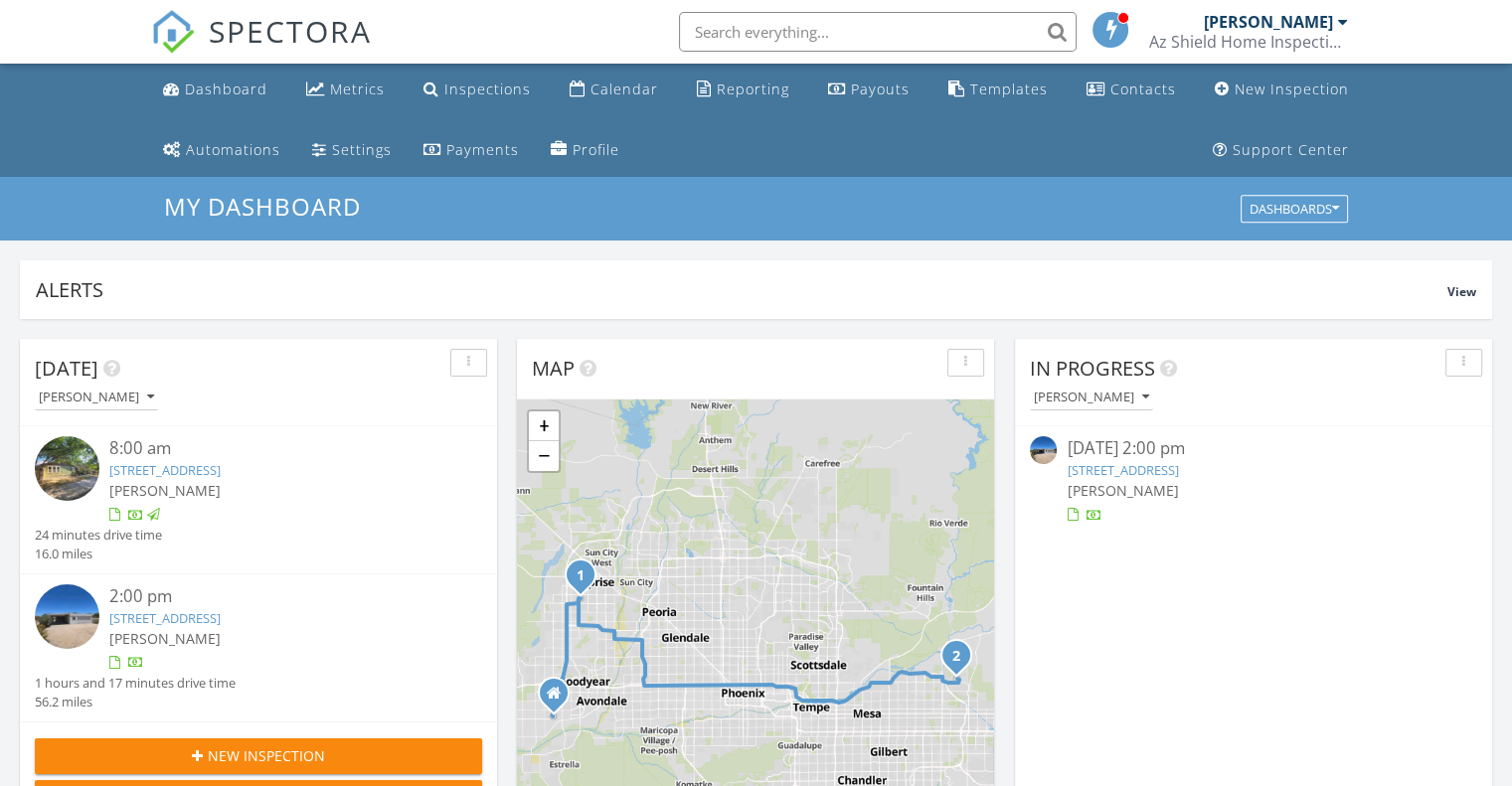click on "8116 E Plymouth , Mesa, AZ 85207" at bounding box center [165, 618] 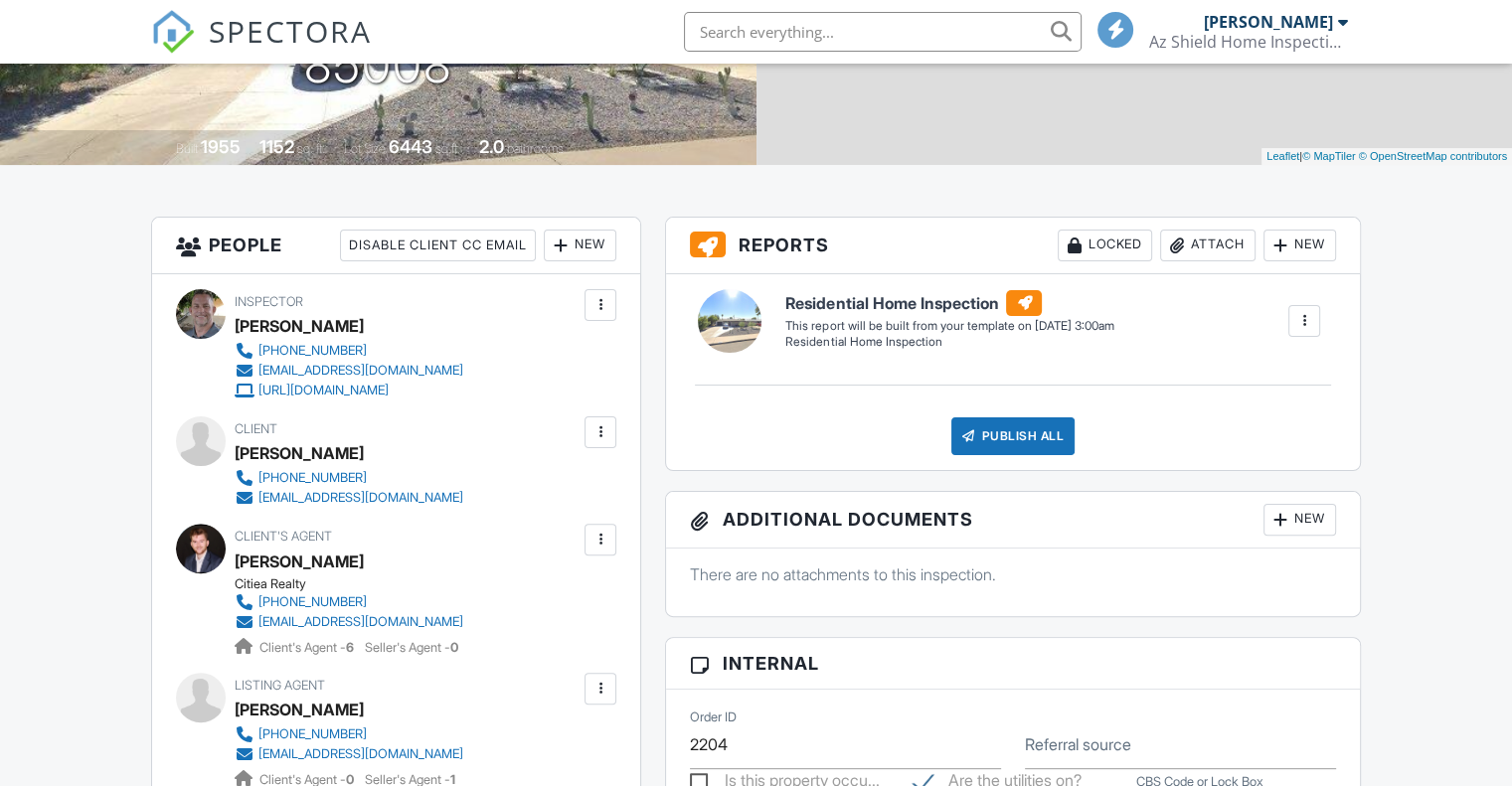 scroll, scrollTop: 0, scrollLeft: 0, axis: both 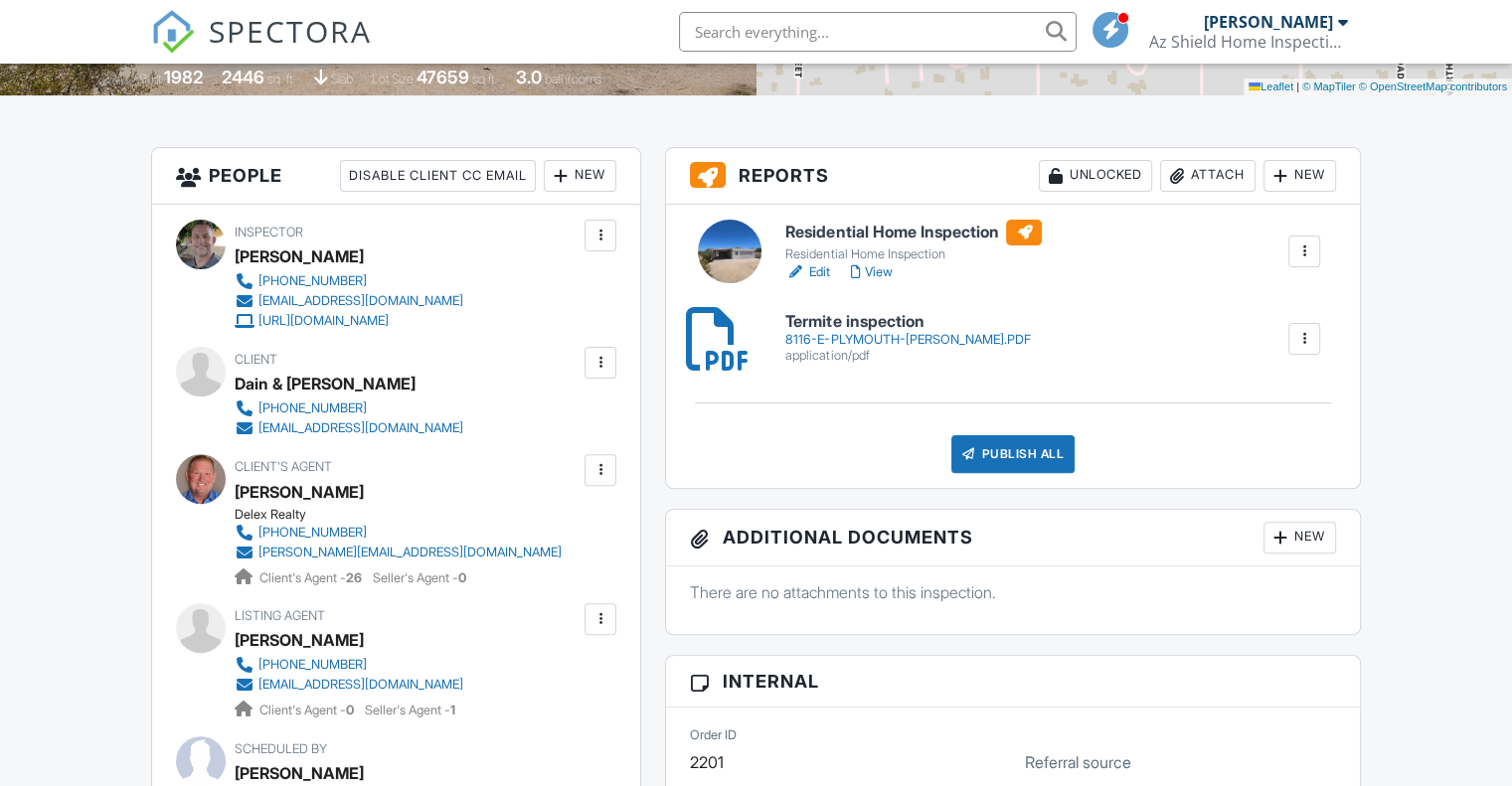click on "View" at bounding box center [871, 272] 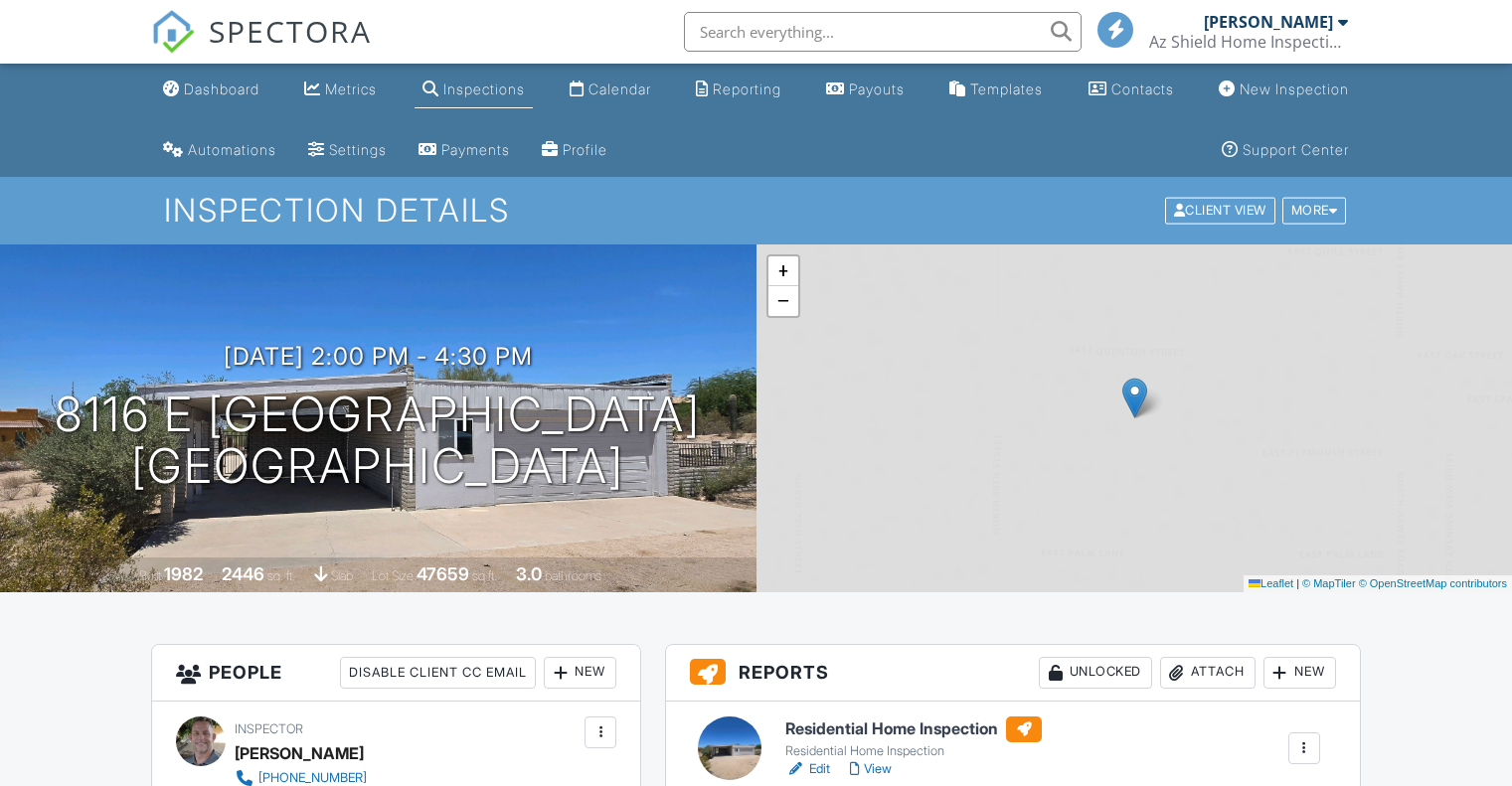 scroll, scrollTop: 0, scrollLeft: 0, axis: both 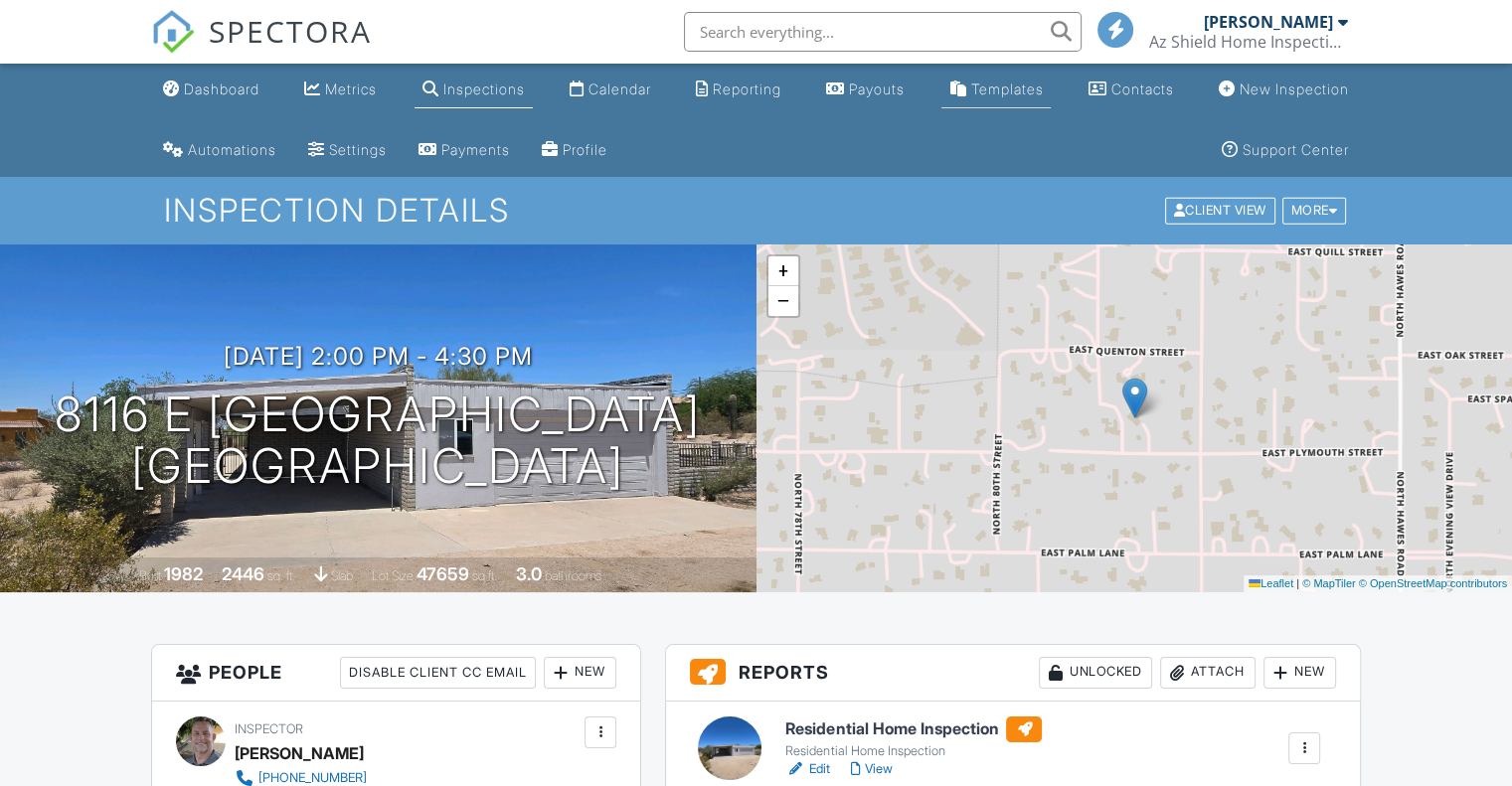 click on "Templates" at bounding box center [1006, 88] 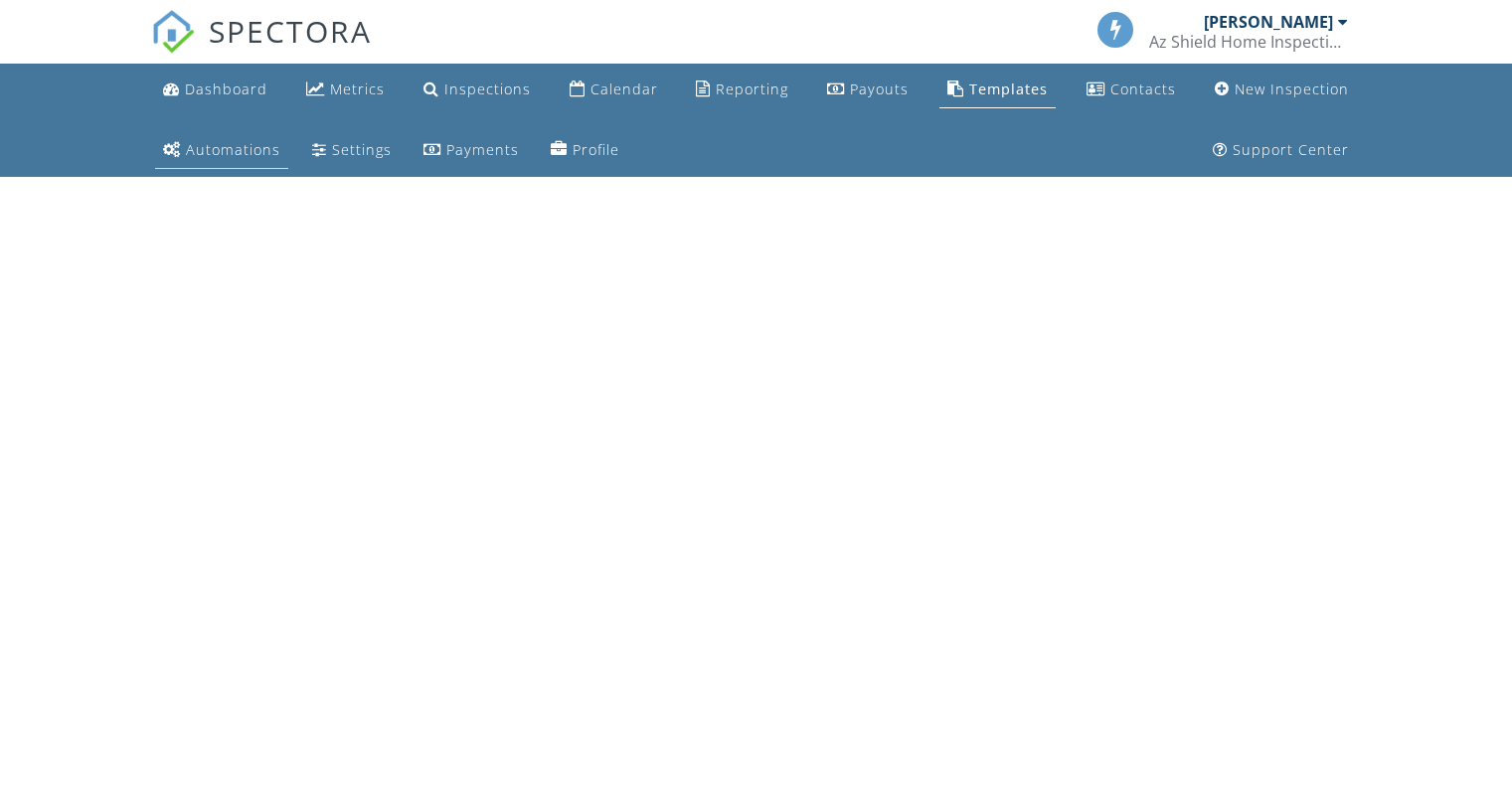 scroll, scrollTop: 0, scrollLeft: 0, axis: both 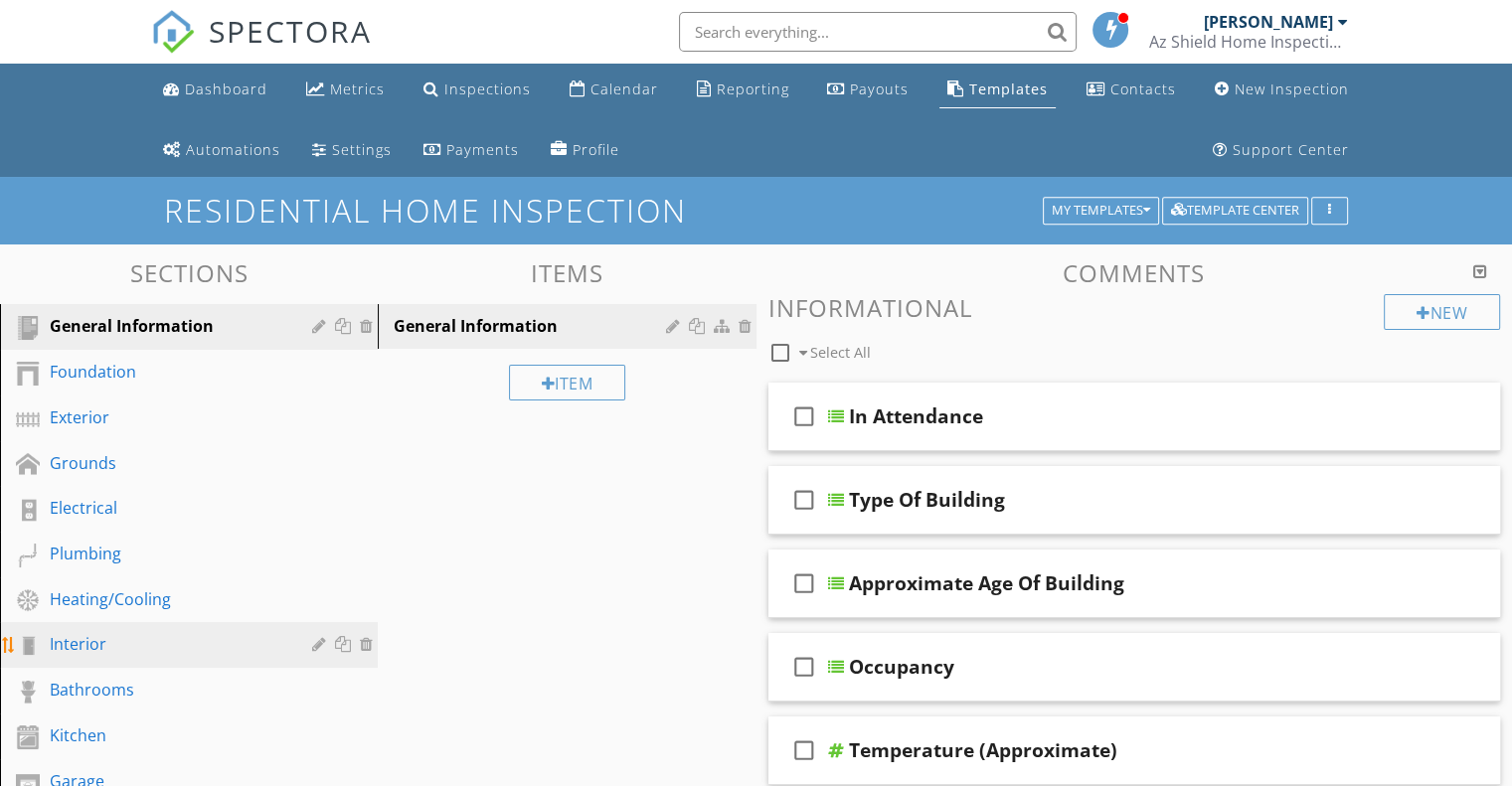 click on "Interior" at bounding box center [192, 645] 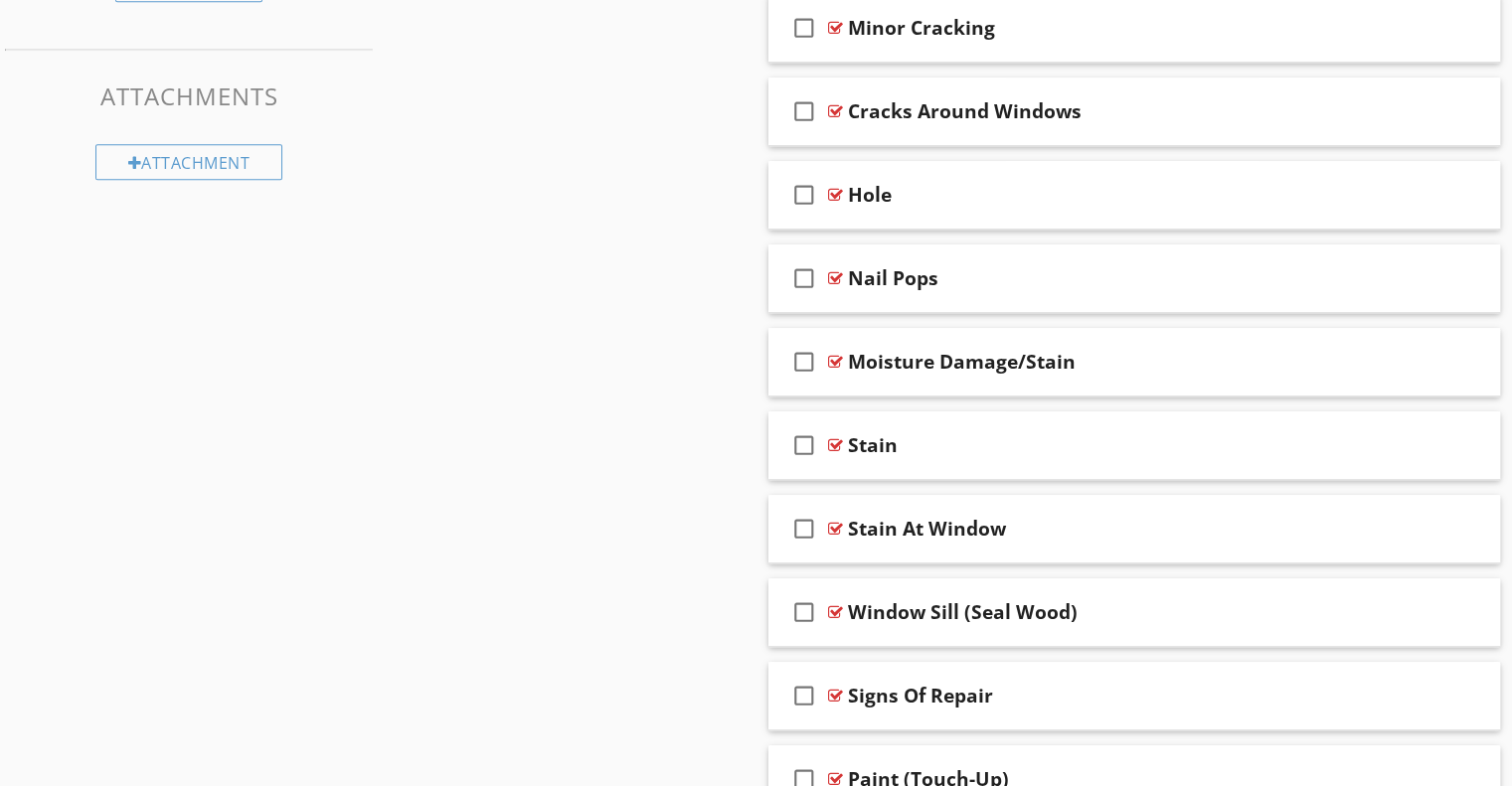 scroll, scrollTop: 1093, scrollLeft: 0, axis: vertical 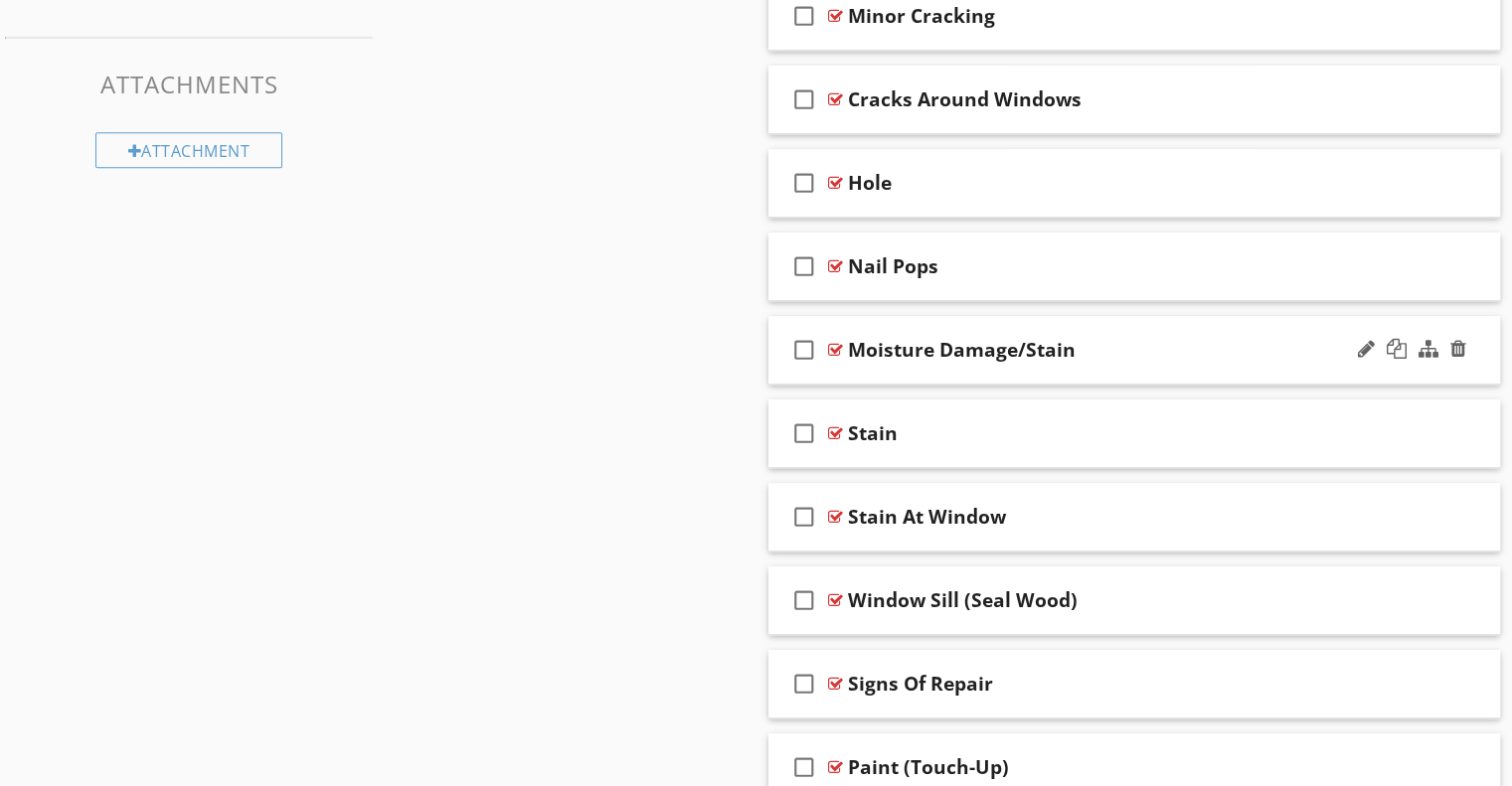 click on "Moisture Damage/Stain" at bounding box center (1107, 350) 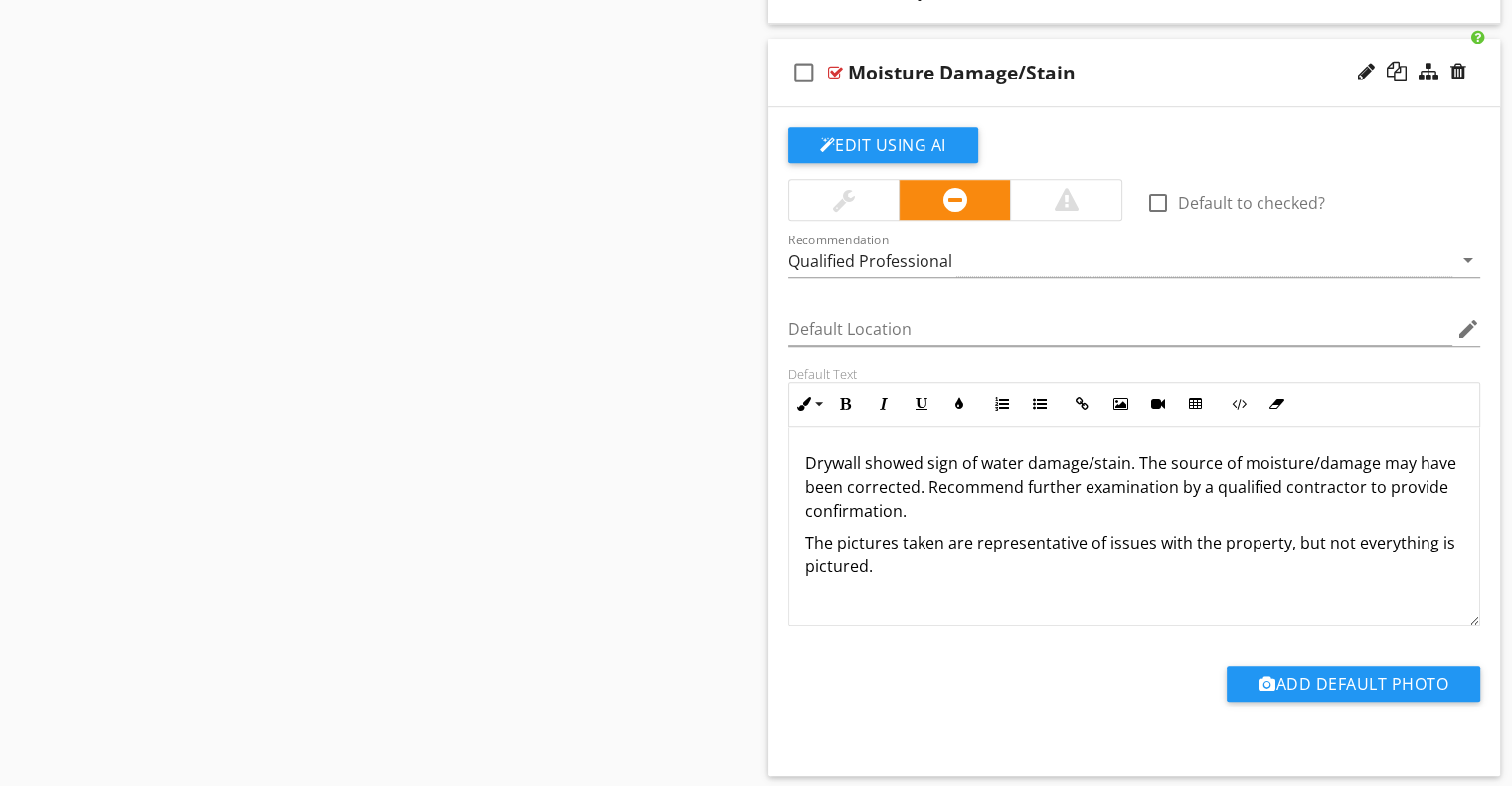 scroll, scrollTop: 1491, scrollLeft: 0, axis: vertical 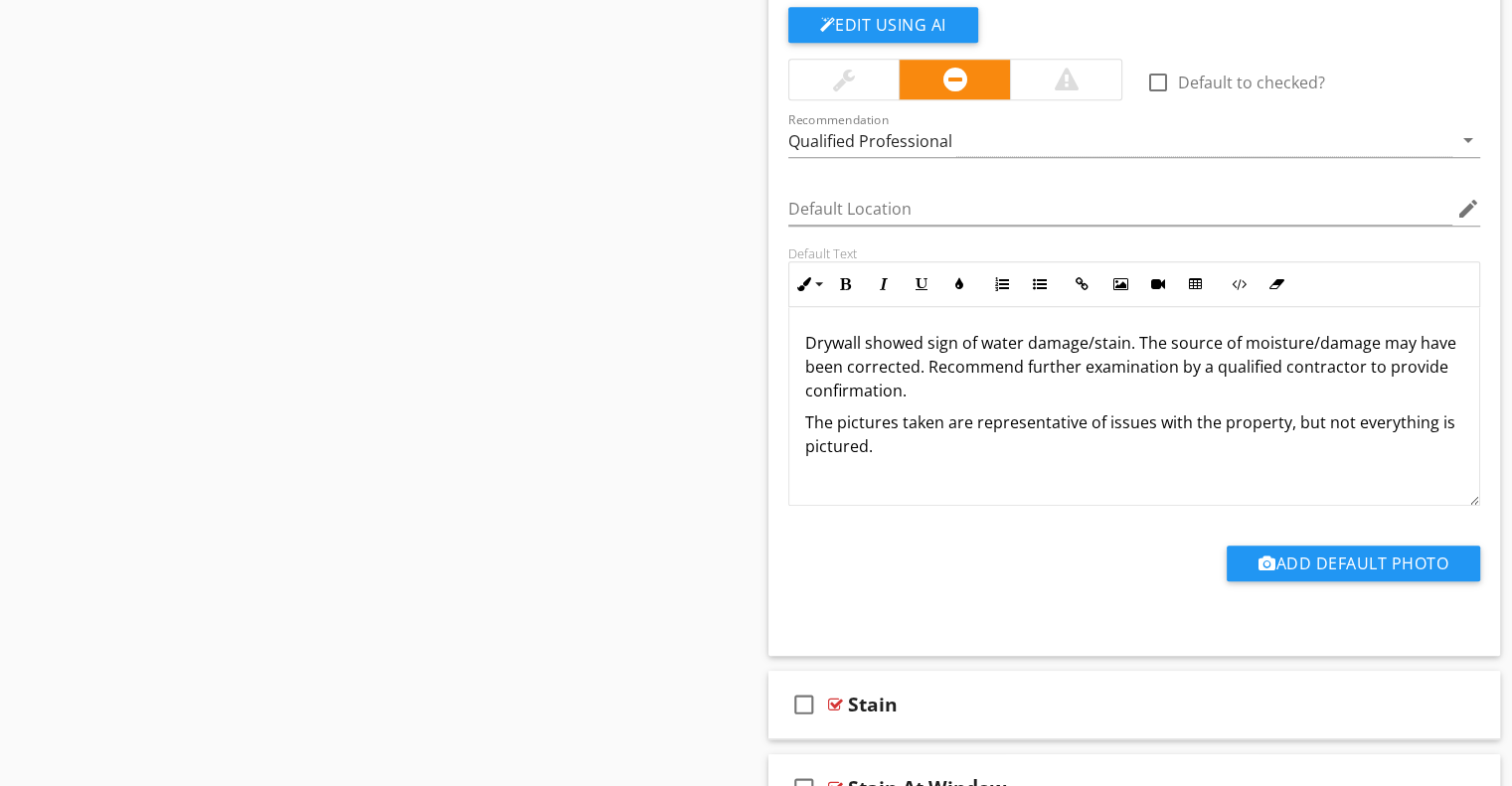 click on "Drywall showed sign of water damage/stain. The source of moisture/damage may have been corrected. Recommend further examination by a qualified contractor to provide confirmation." at bounding box center [1134, 367] 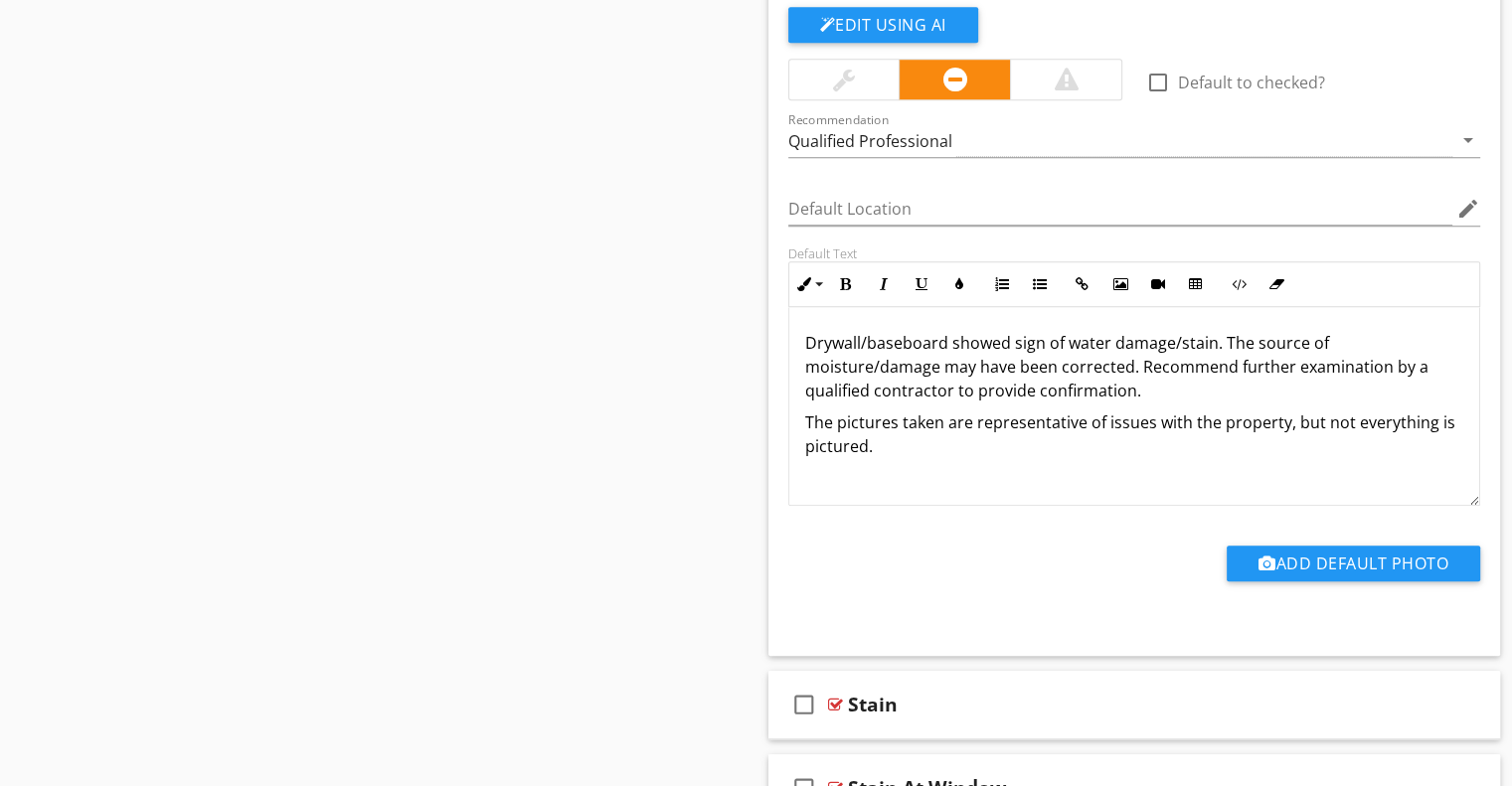 click on "Drywall/baseboard showed sign of water damage/stain. The source of moisture/damage may have been corrected. Recommend further examination by a qualified contractor to provide confirmation." at bounding box center [1134, 367] 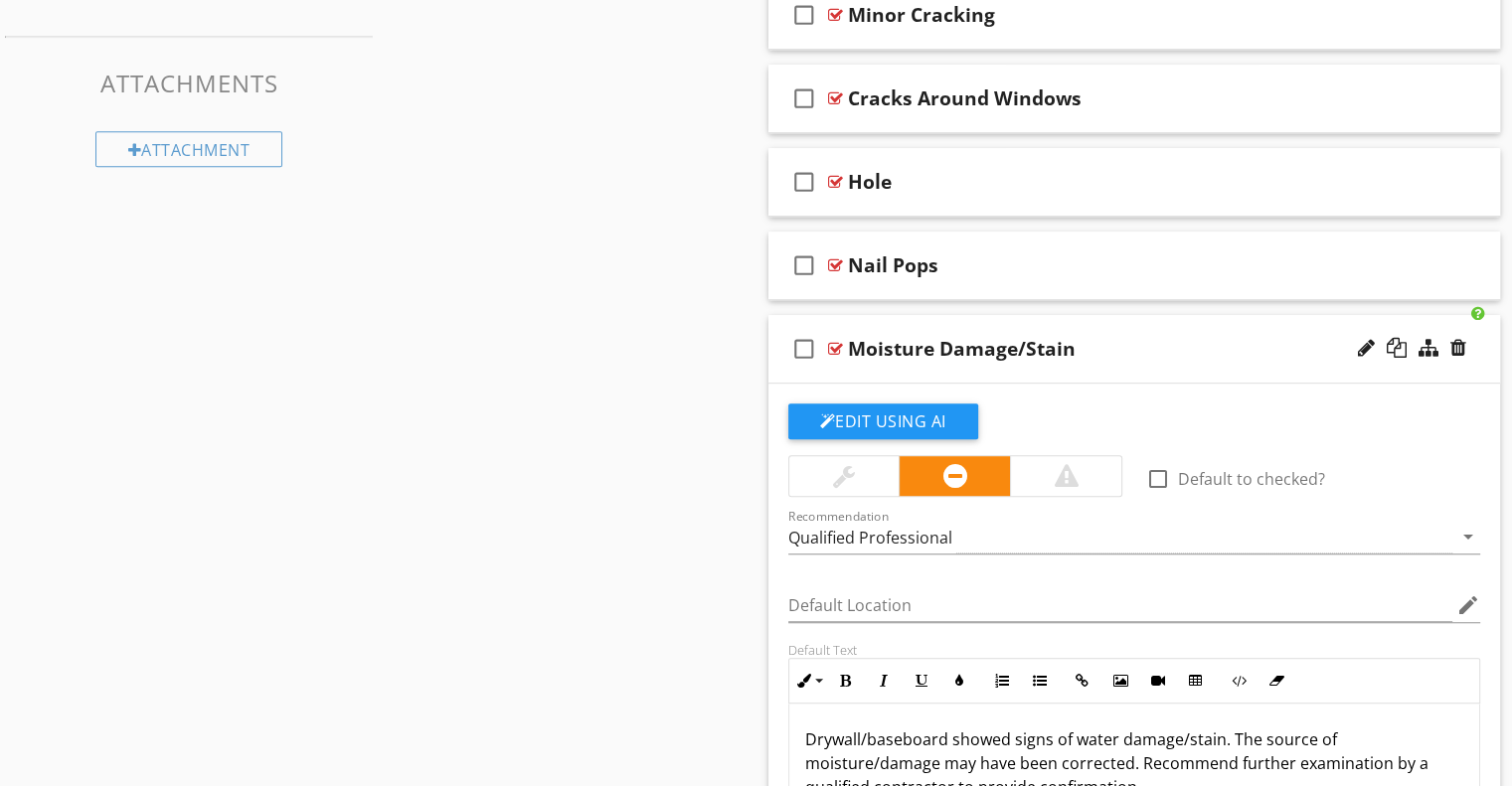 scroll, scrollTop: 1093, scrollLeft: 0, axis: vertical 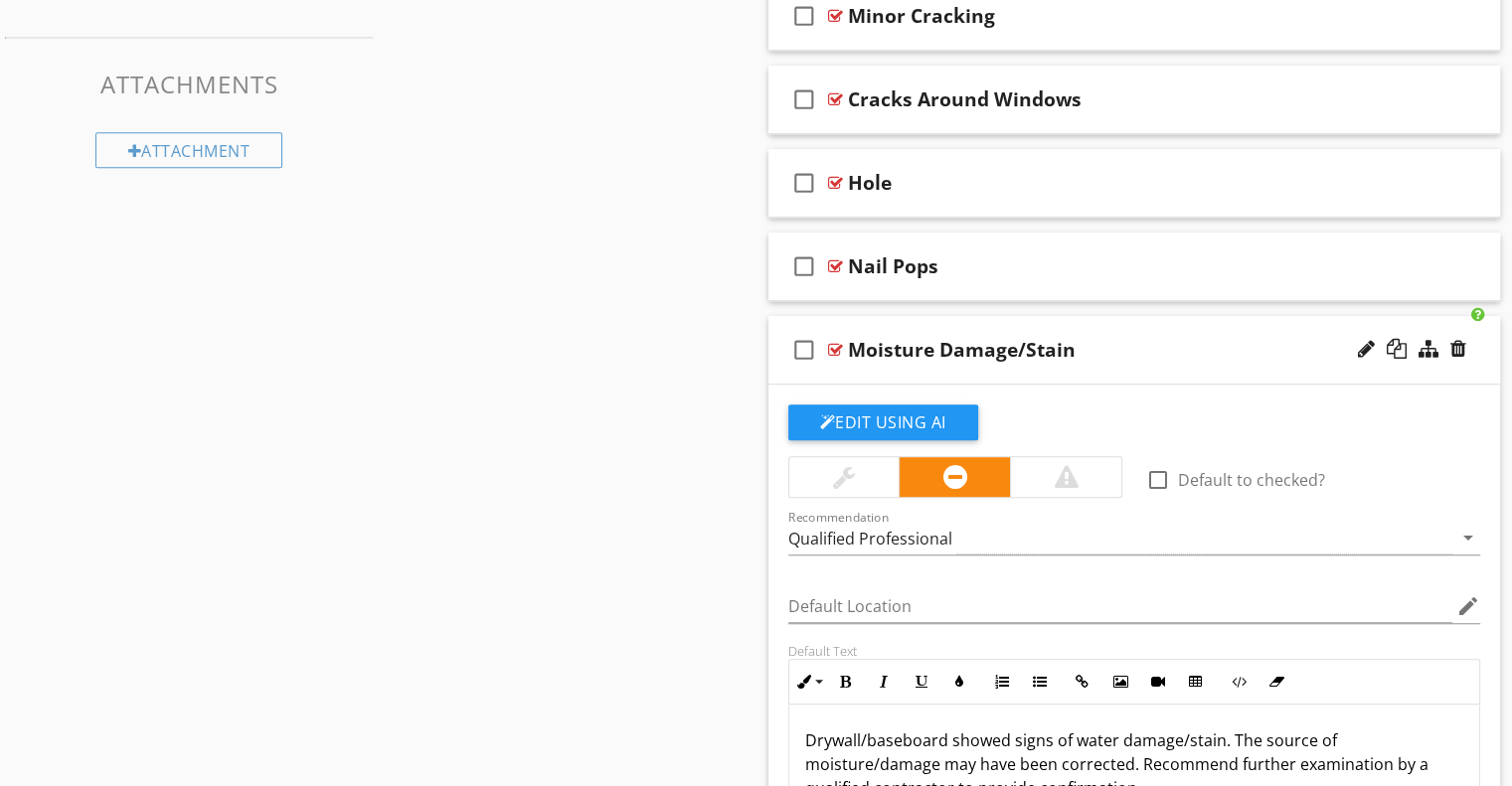 click on "Moisture Damage/Stain" at bounding box center (1107, 350) 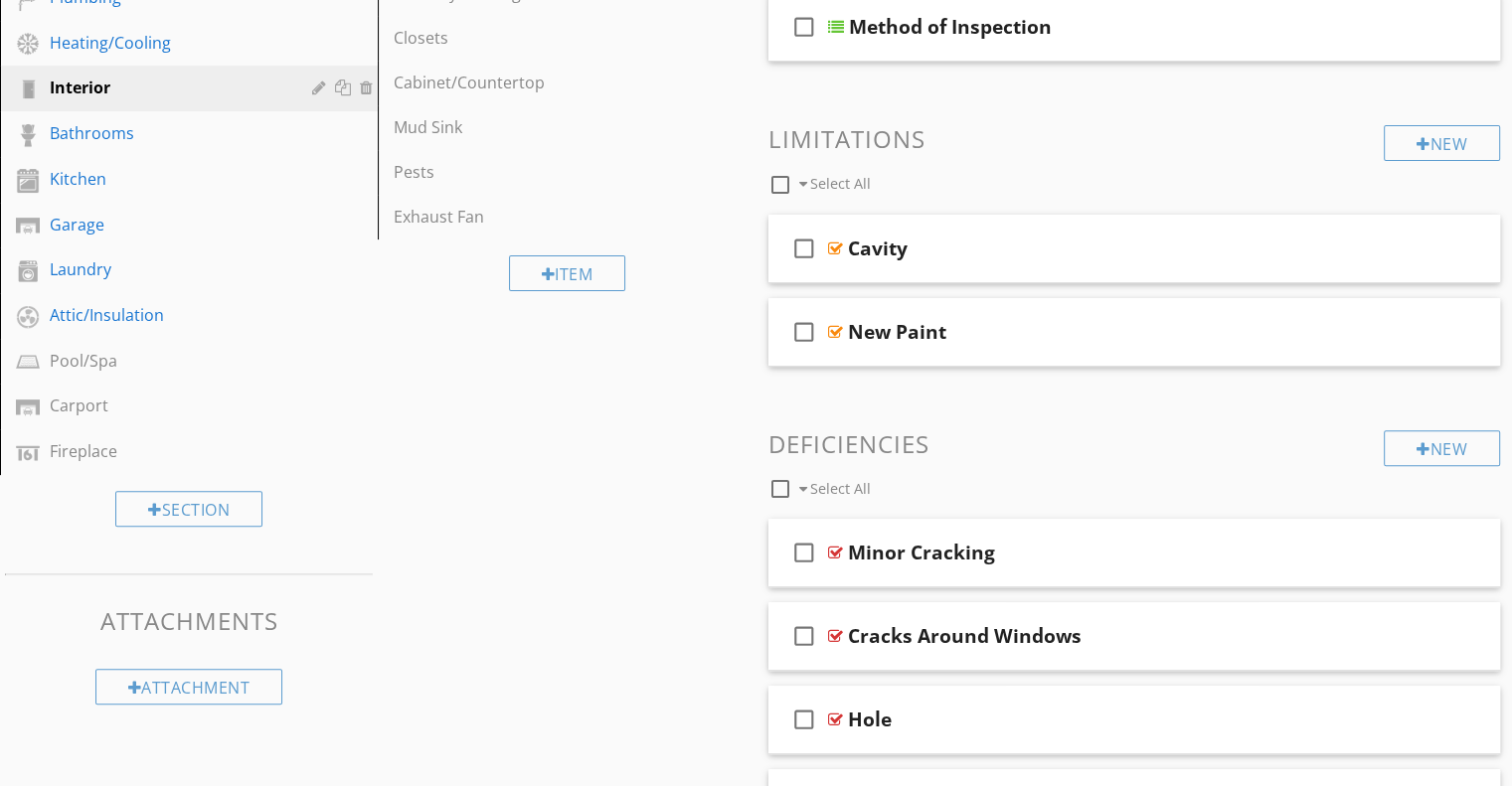 scroll, scrollTop: 199, scrollLeft: 0, axis: vertical 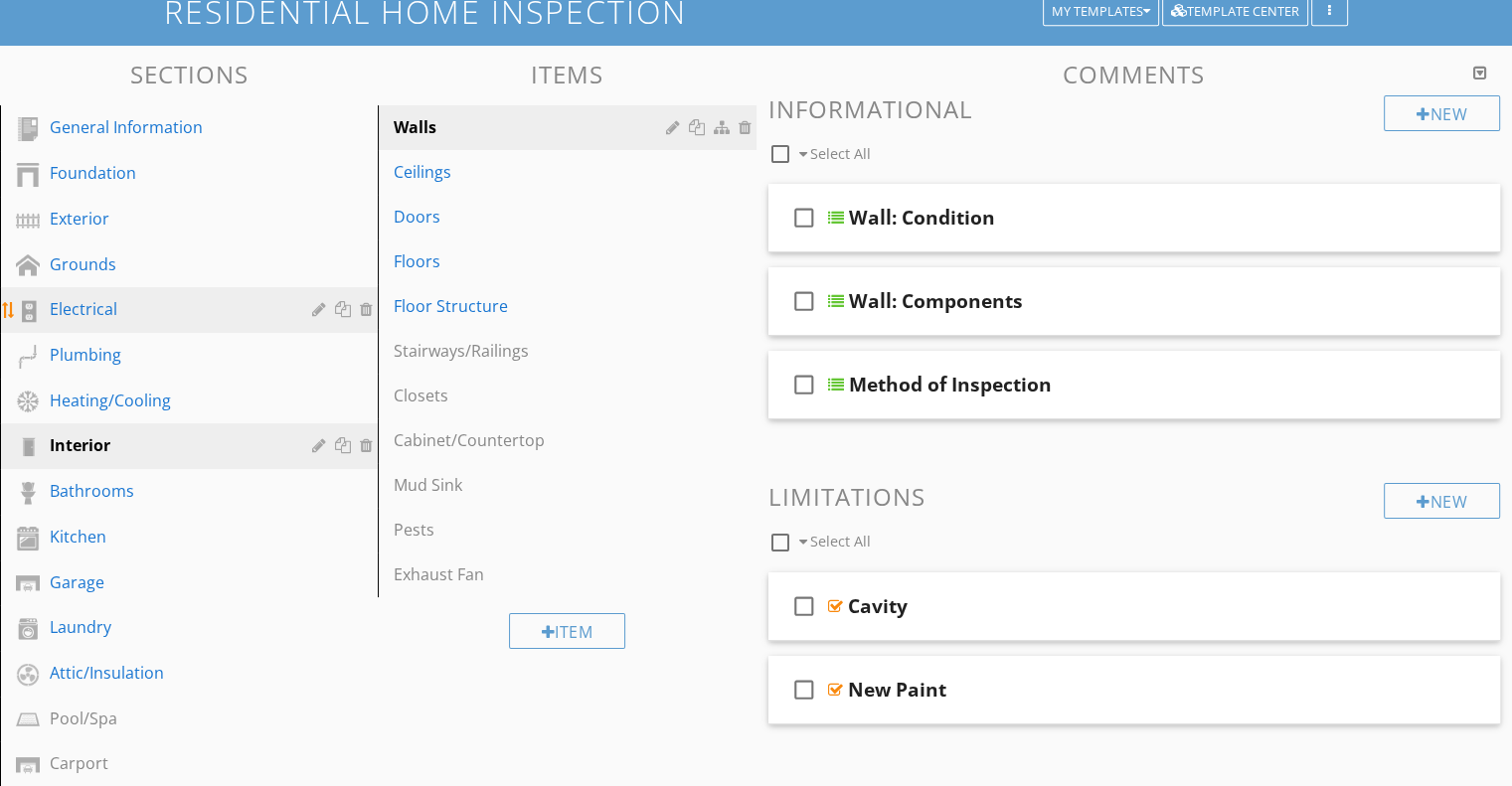 click on "Electrical" at bounding box center (166, 309) 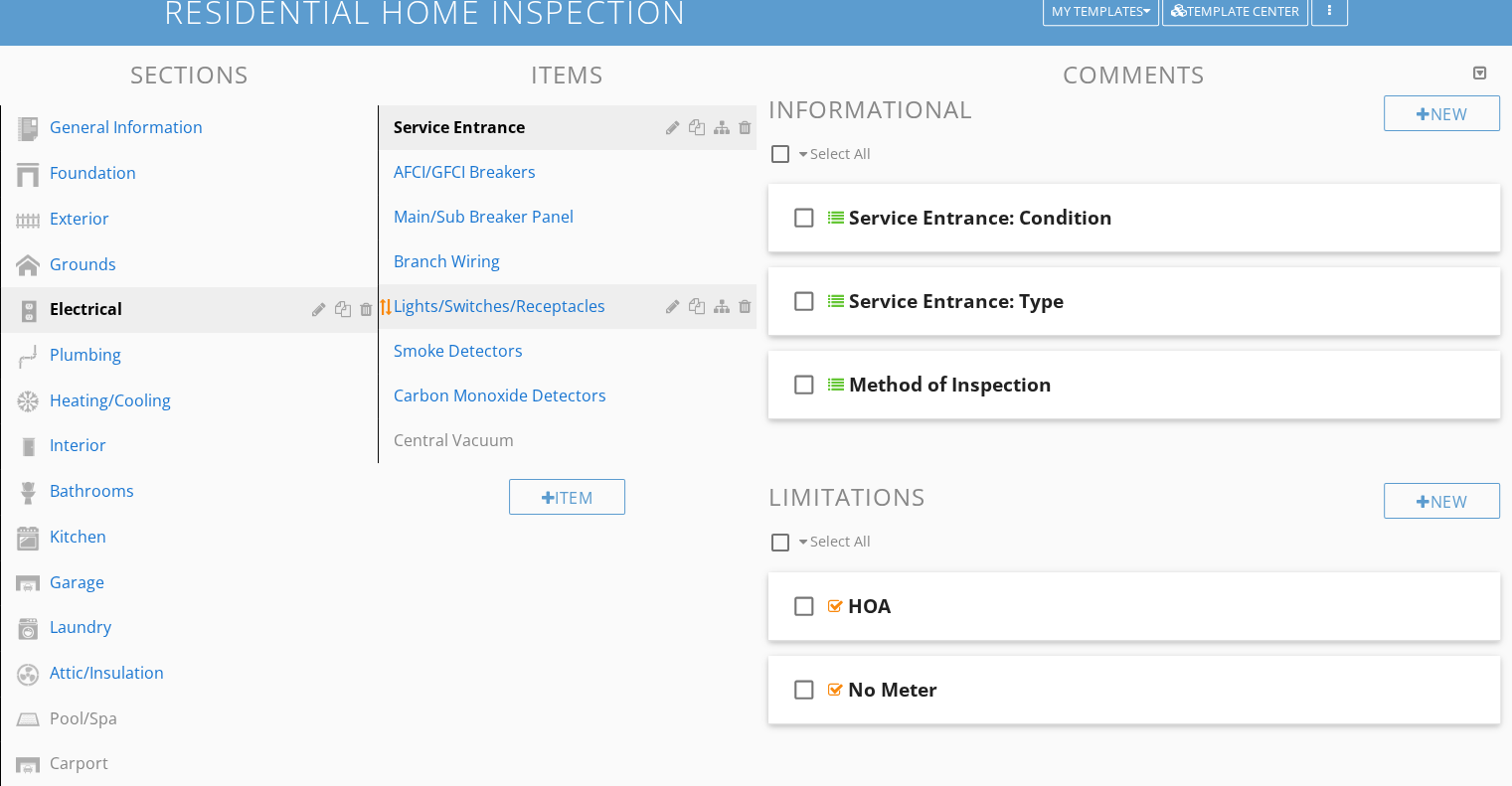 click on "Lights/Switches/Receptacles" at bounding box center [532, 306] 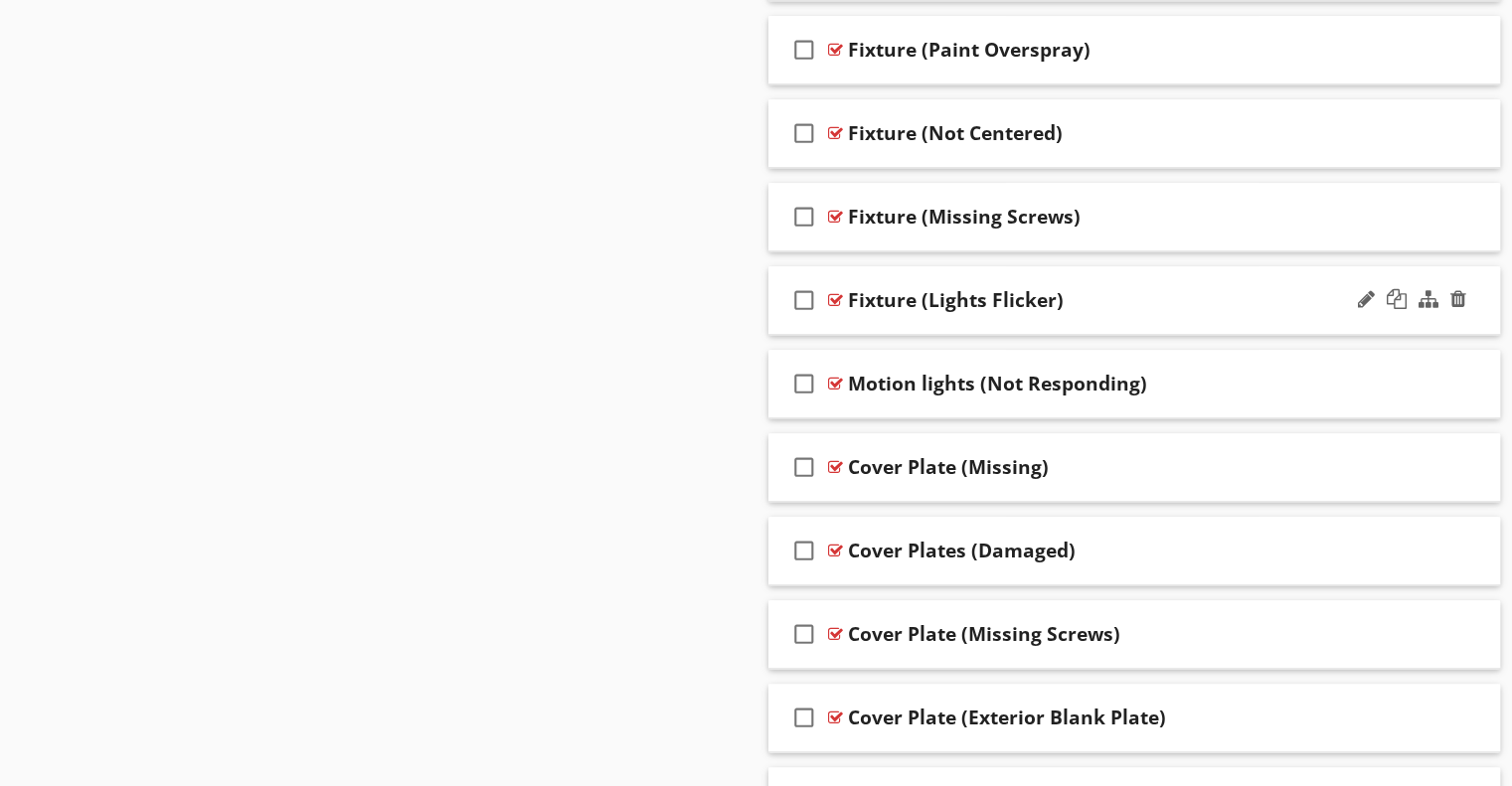 scroll, scrollTop: 2186, scrollLeft: 0, axis: vertical 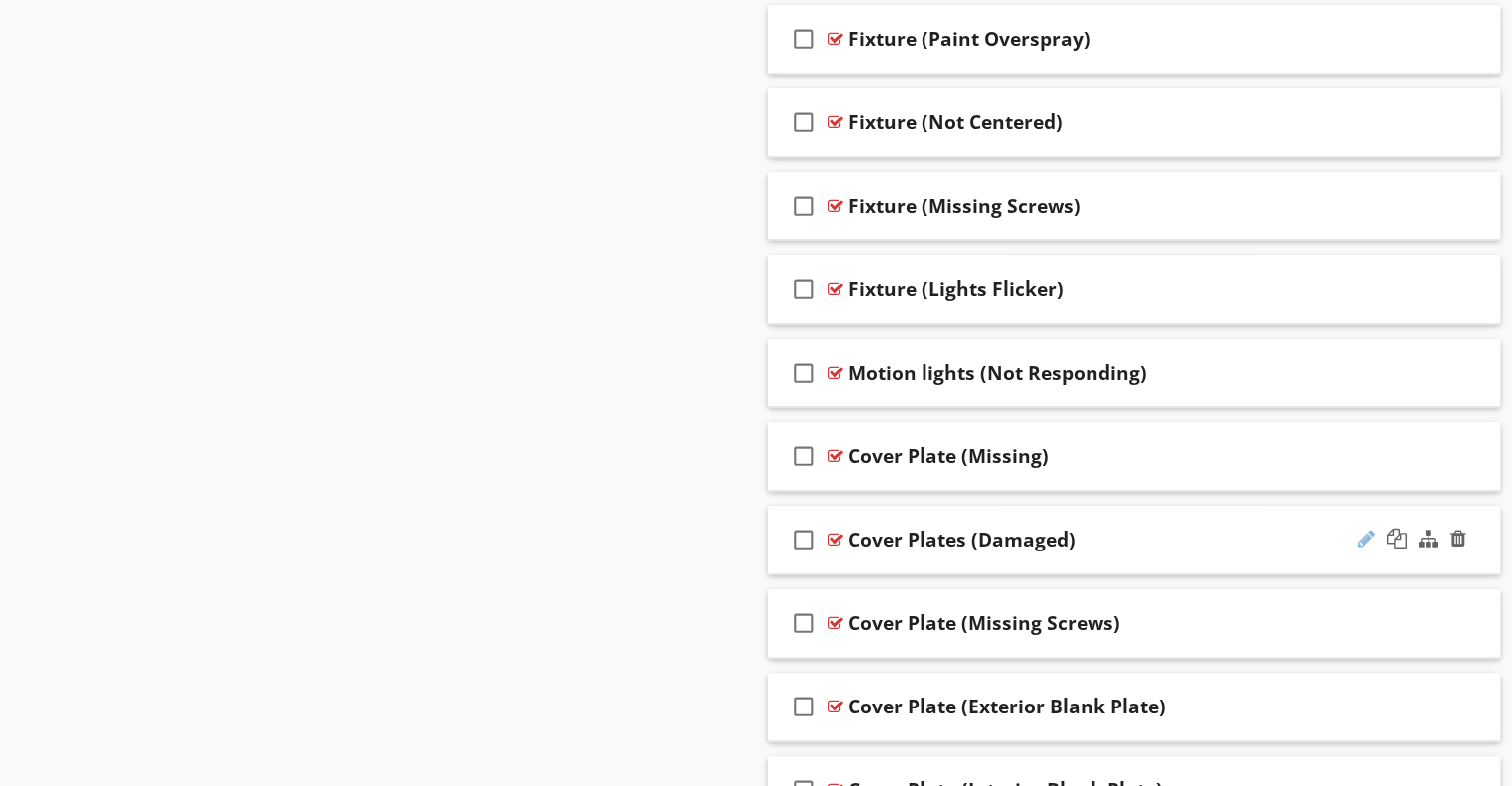 click at bounding box center [1366, 539] 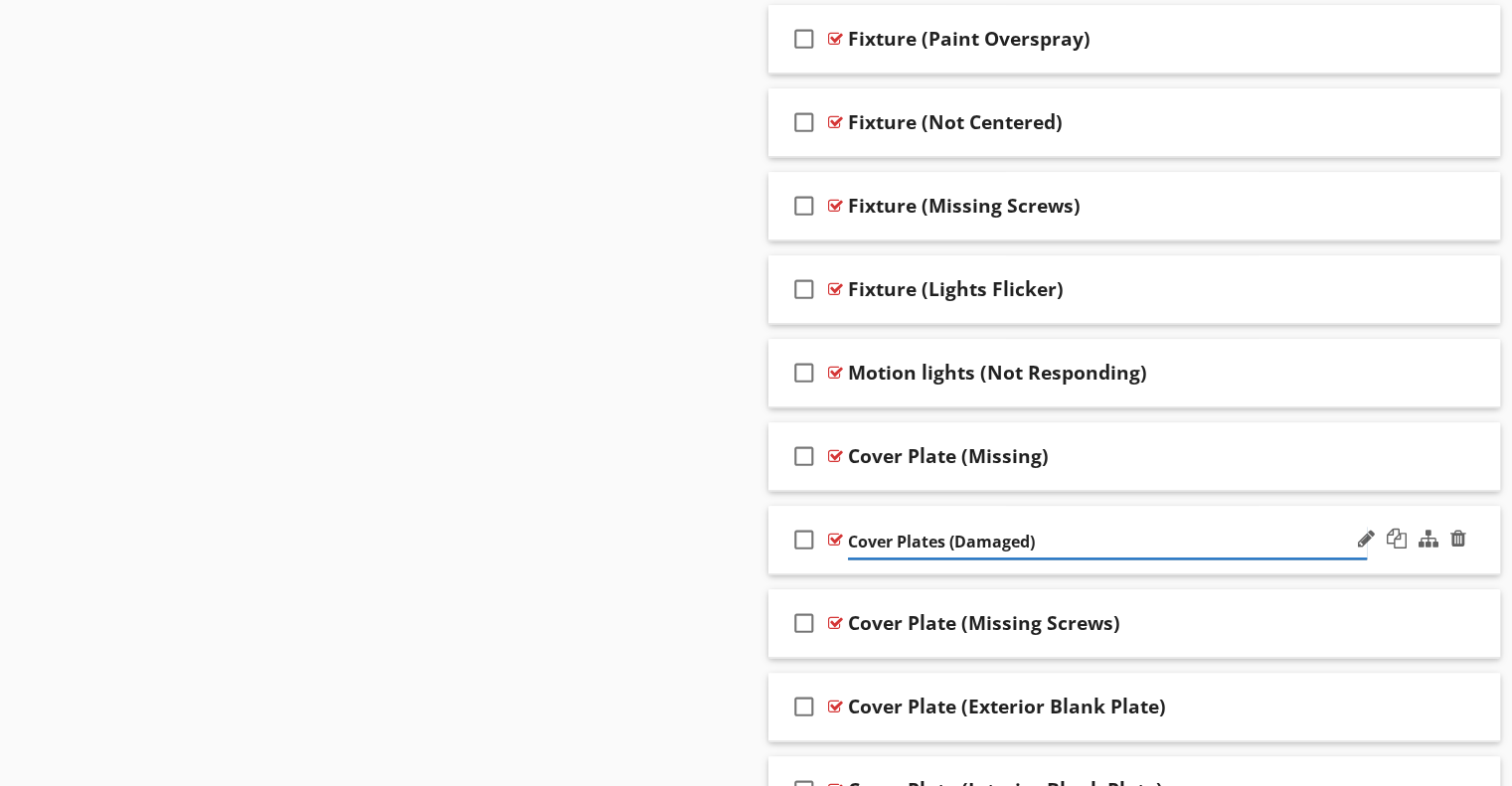 click on "Cover Plates (Damaged)" at bounding box center (1107, 542) 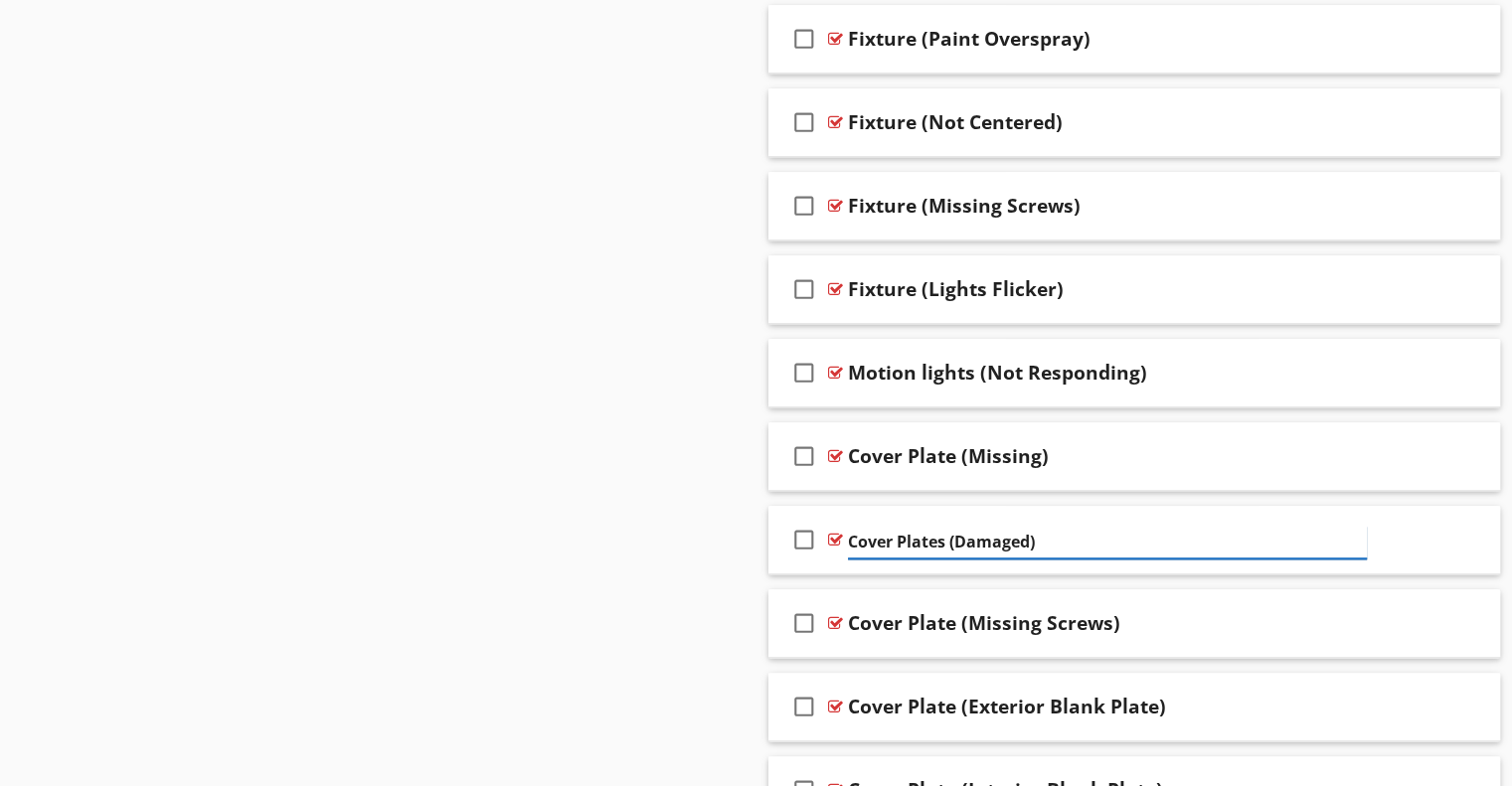type on "Cover Plate (Damaged)" 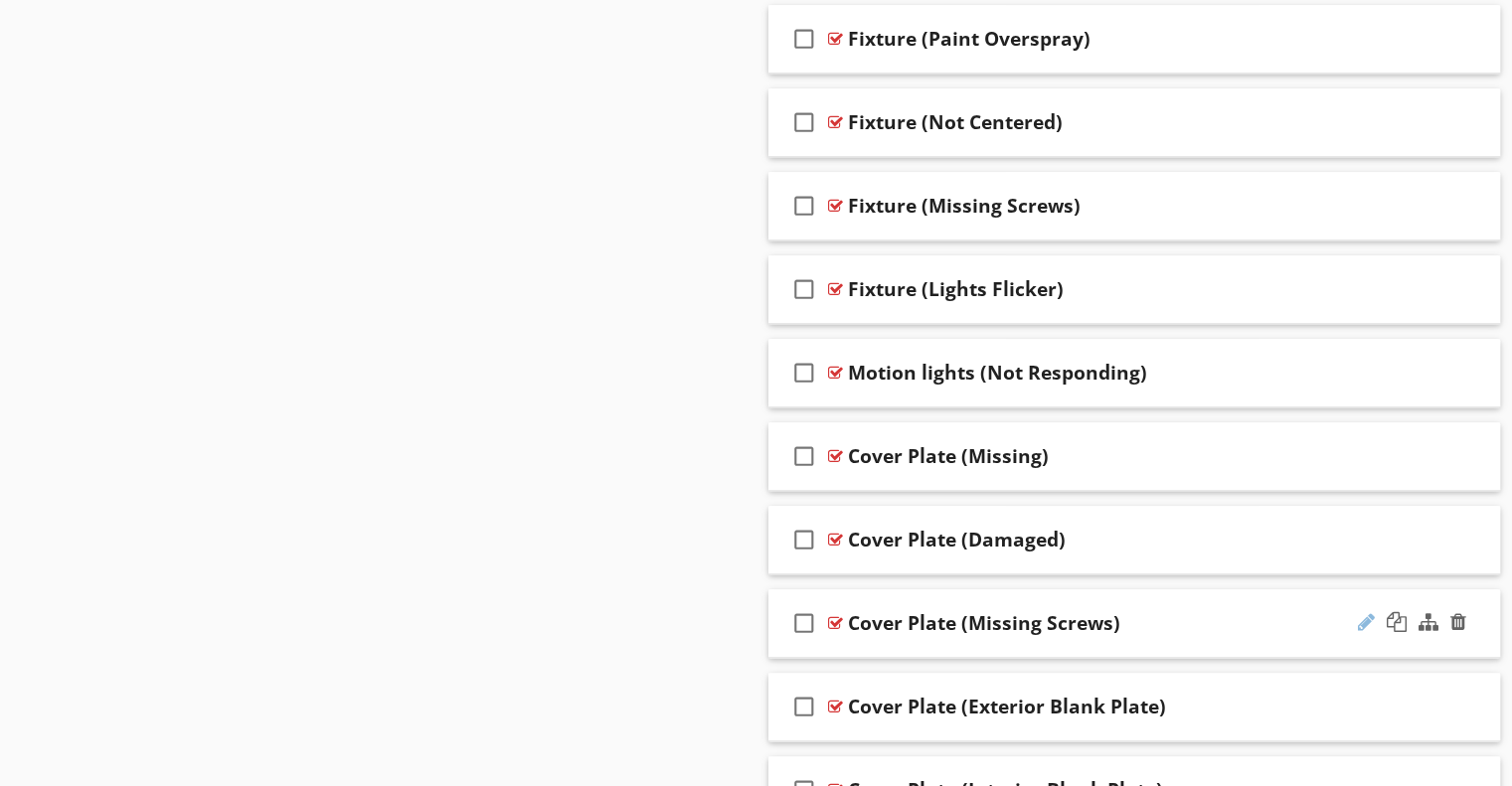 click at bounding box center [1366, 622] 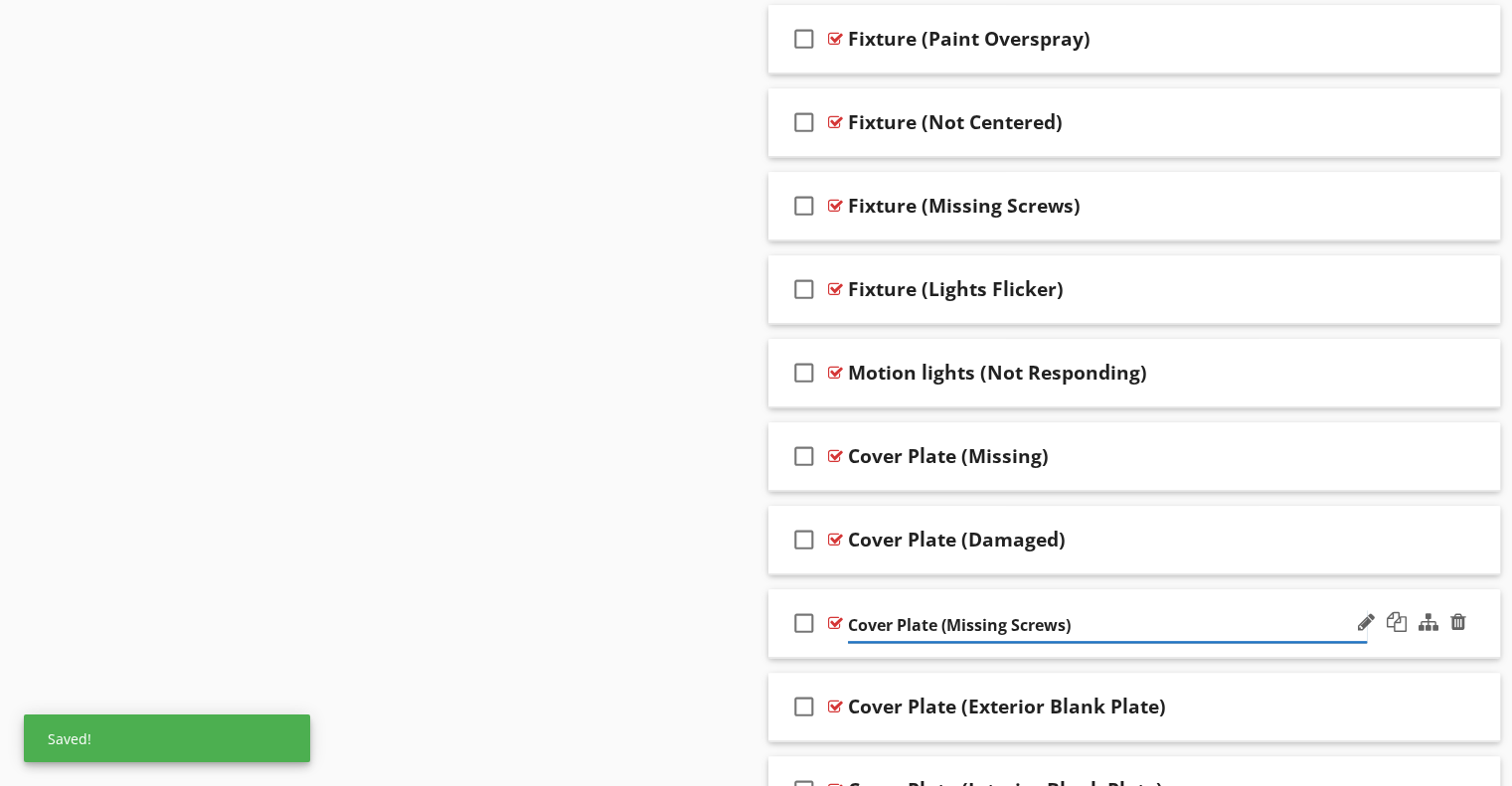 click on "Cover Plate (Missing Screws)" at bounding box center [1107, 625] 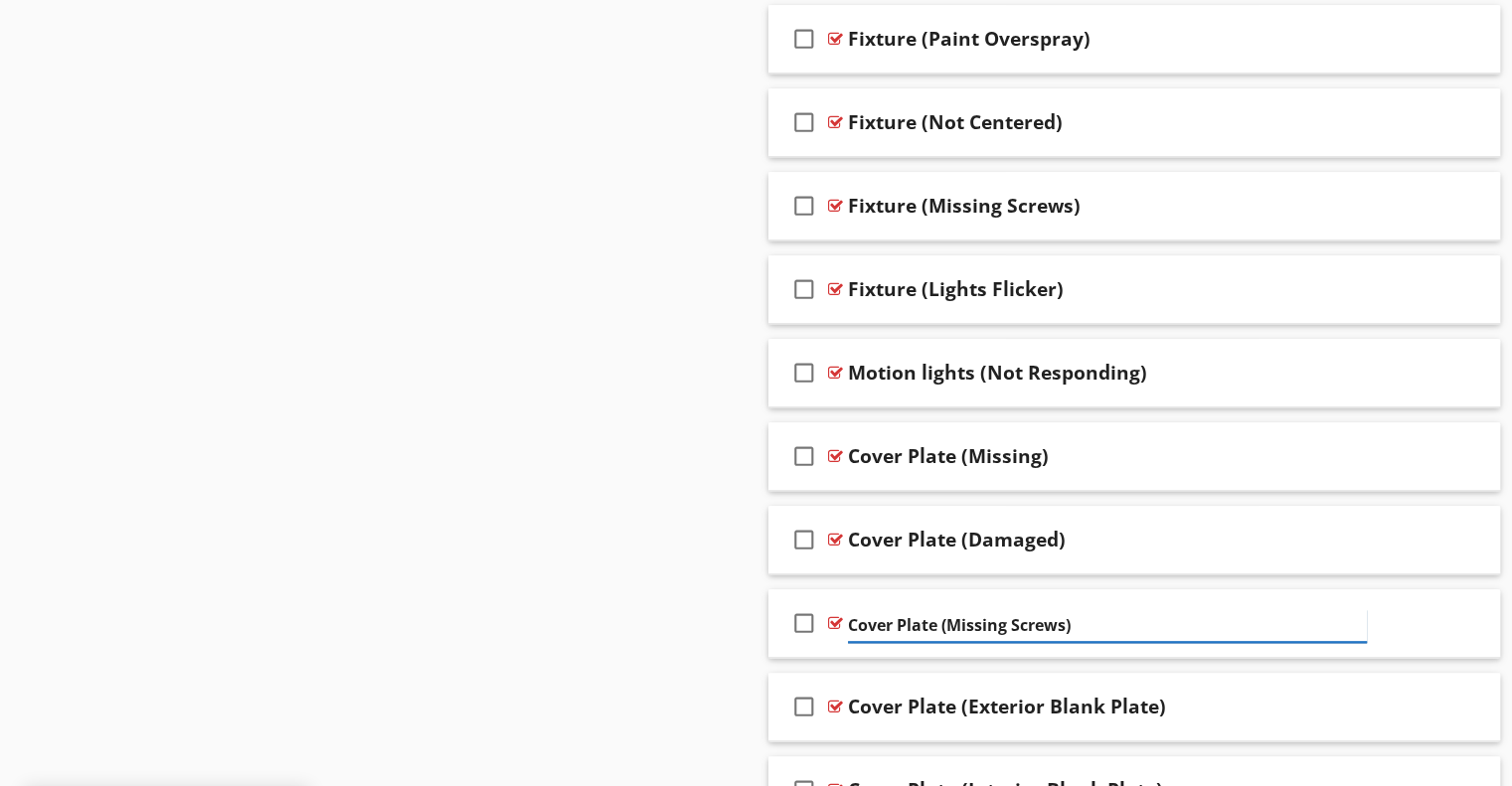 type on "Cover Plate (Missing Screw)" 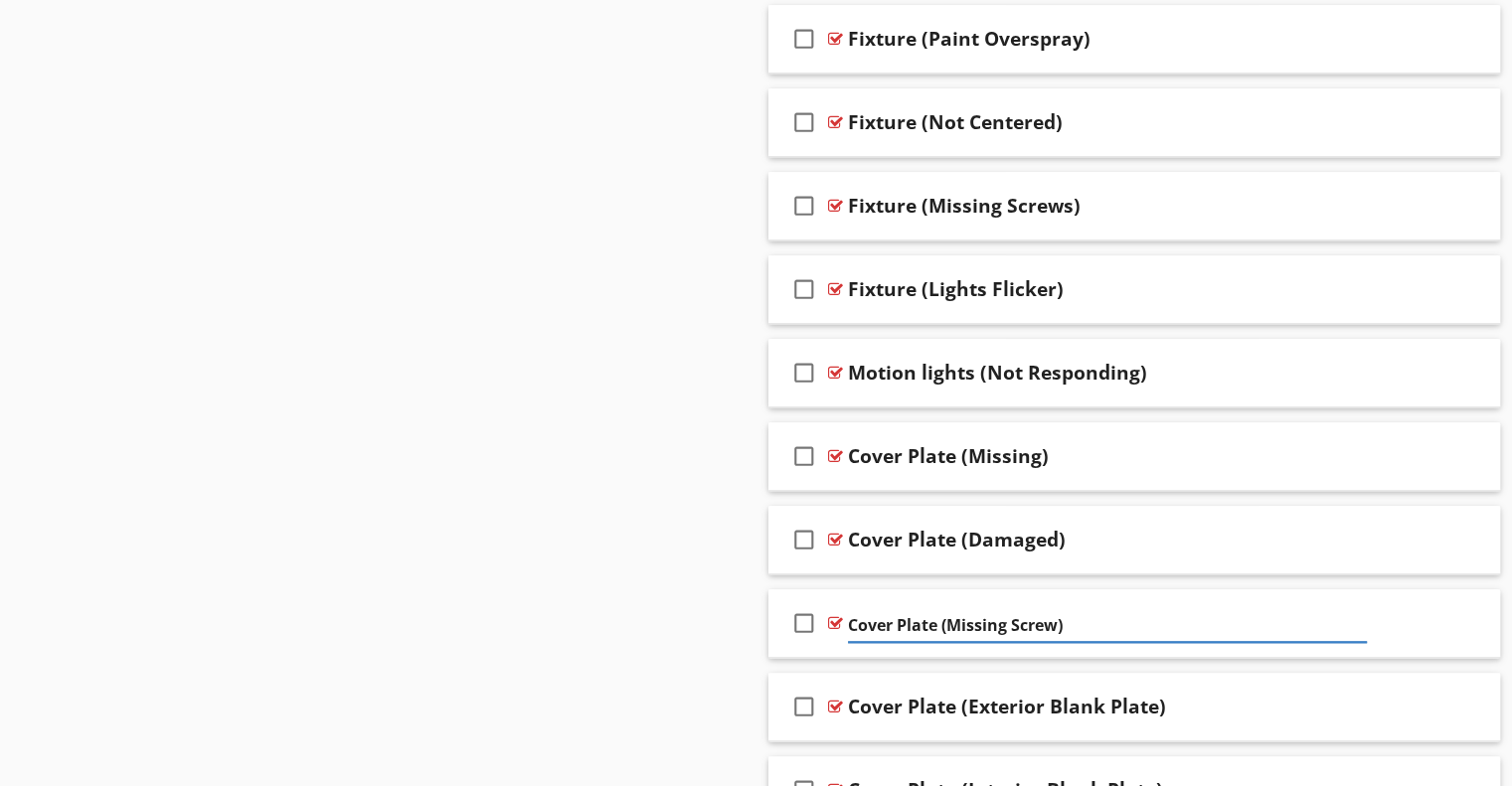 click on "Sections
General Information           Foundation           Exterior           Grounds           Electrical           Plumbing           Heating/Cooling           Interior           Bathrooms           Kitchen           Garage           Laundry           Attic/Insulation           Pool/Spa           Carport           Fireplace
Section
Attachments
Attachment
Items
Service Entrance           AFCI/GFCI Breakers           Main/Sub Breaker Panel           Branch Wiring            Lights/Switches/Receptacles           Smoke Detectors           Carbon Monoxide Detectors           Central Vacuum
Item
Comments
New
Informational   check_box_outline_blank     Select All       check_box_outline_blank
Lights/Switches/Receptacles: Condition
check_box_outline_blank" at bounding box center (756, 3188) 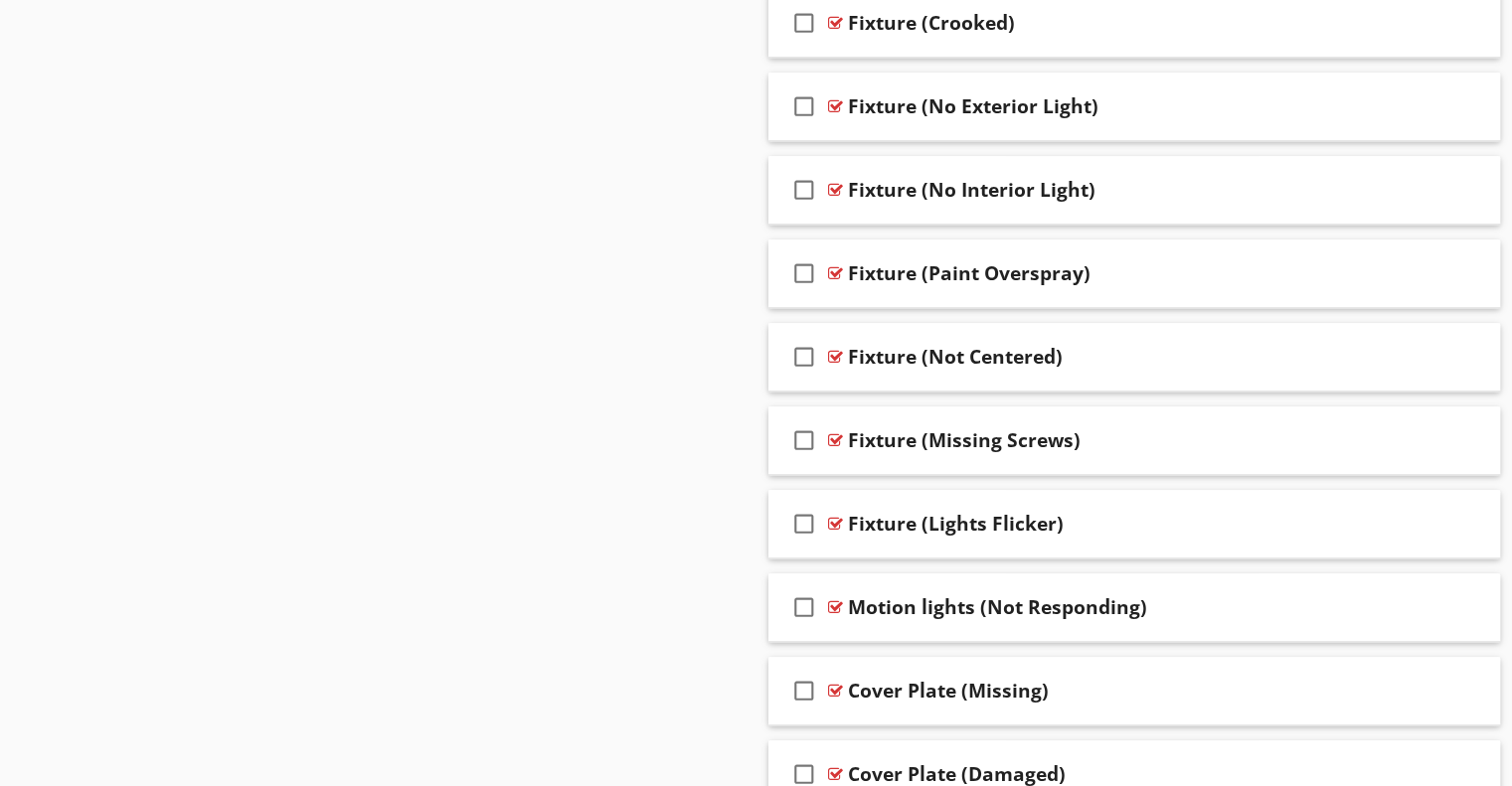scroll, scrollTop: 1888, scrollLeft: 0, axis: vertical 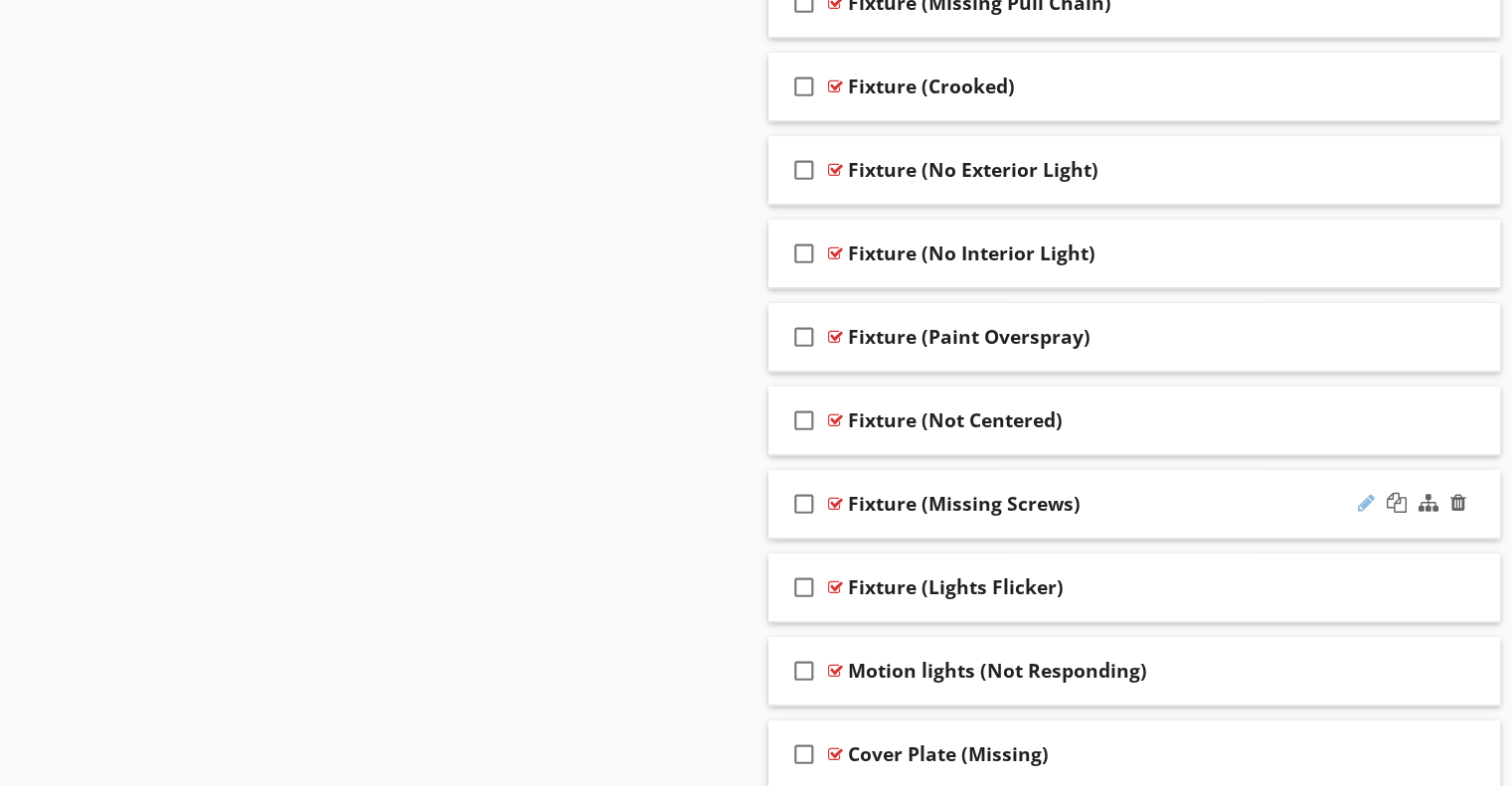 click at bounding box center (1366, 503) 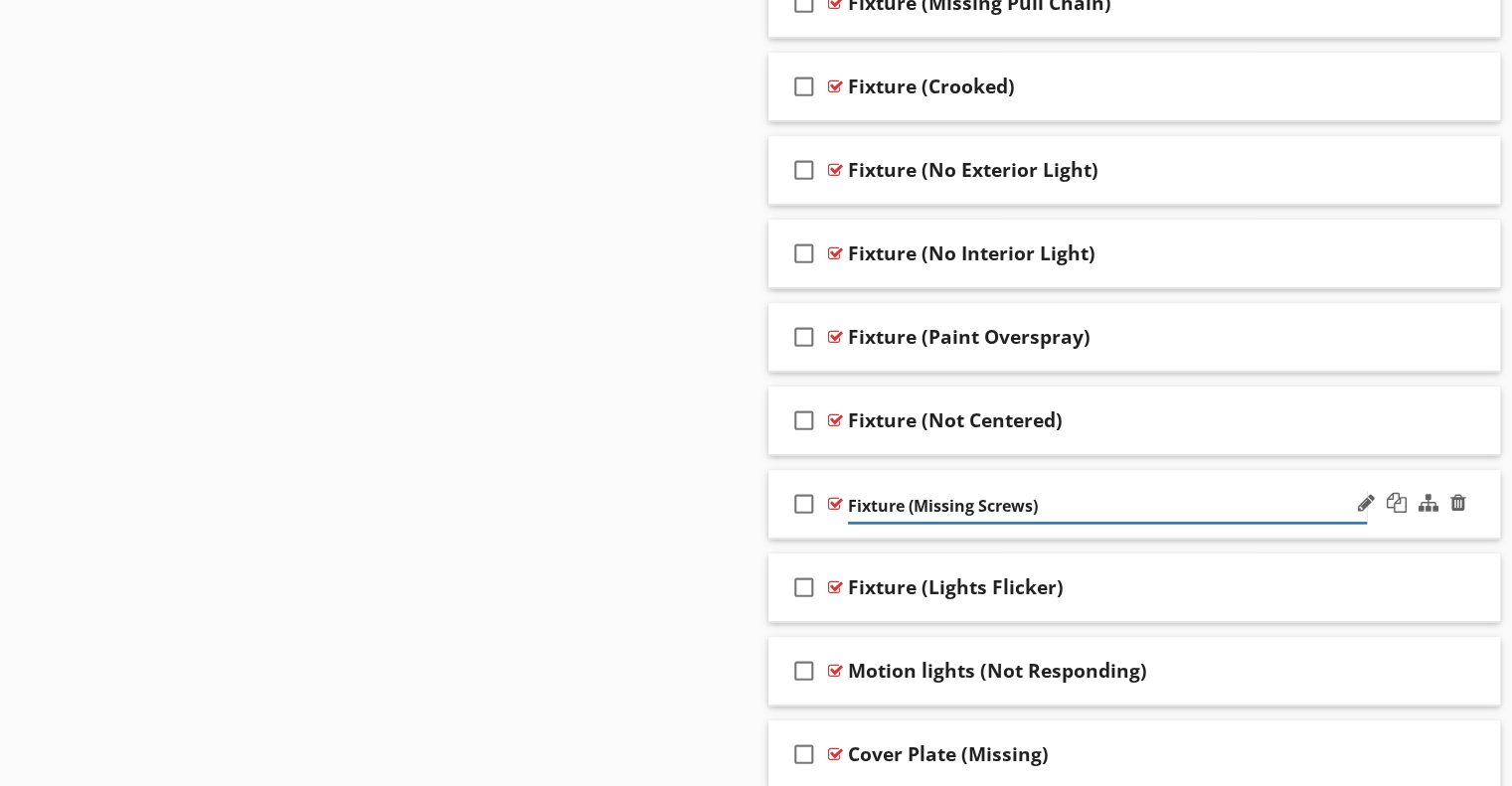 click on "Fixture (Missing Screws)" at bounding box center (1107, 506) 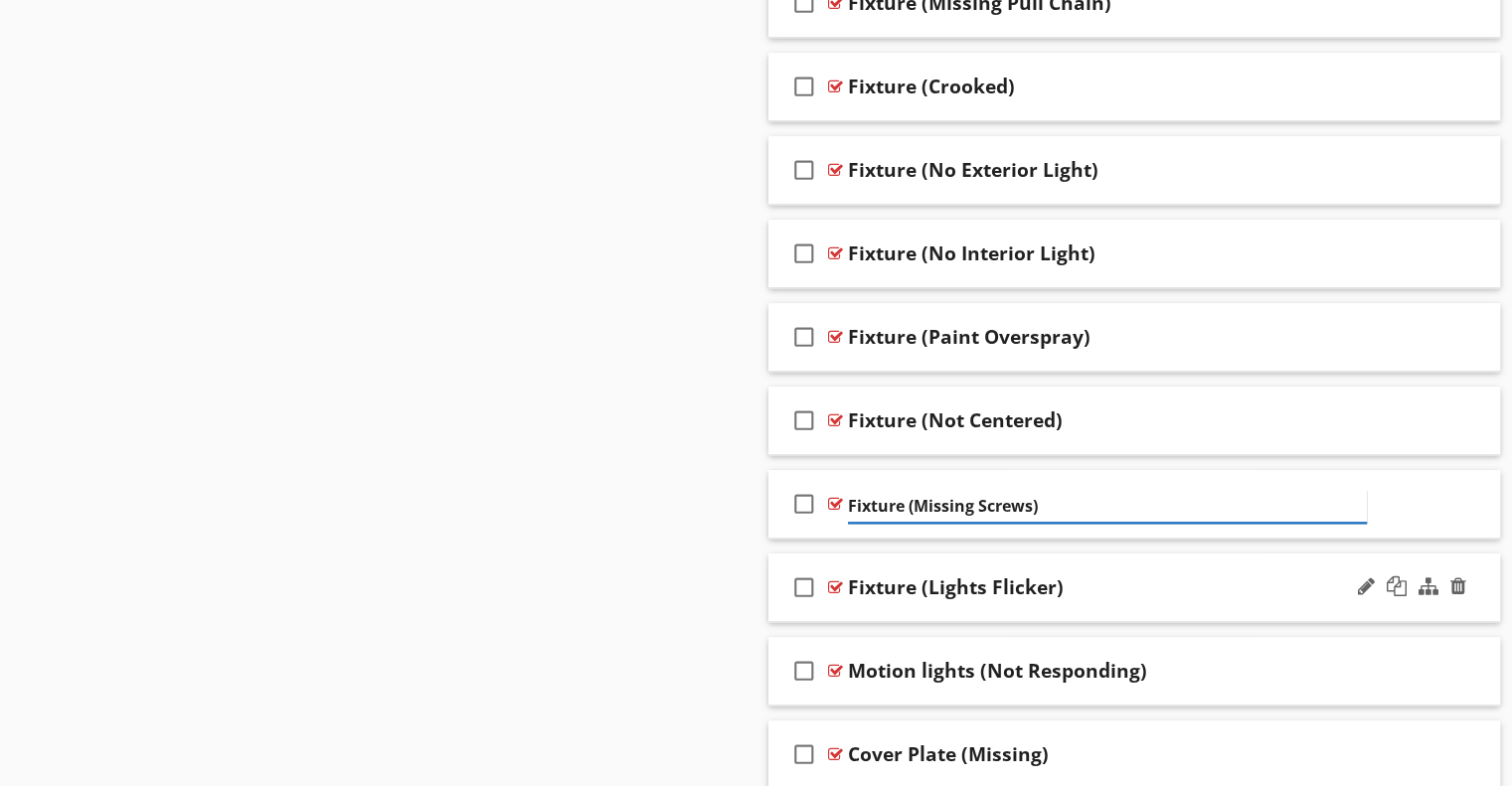 type on "Fixture (Missing Screw)" 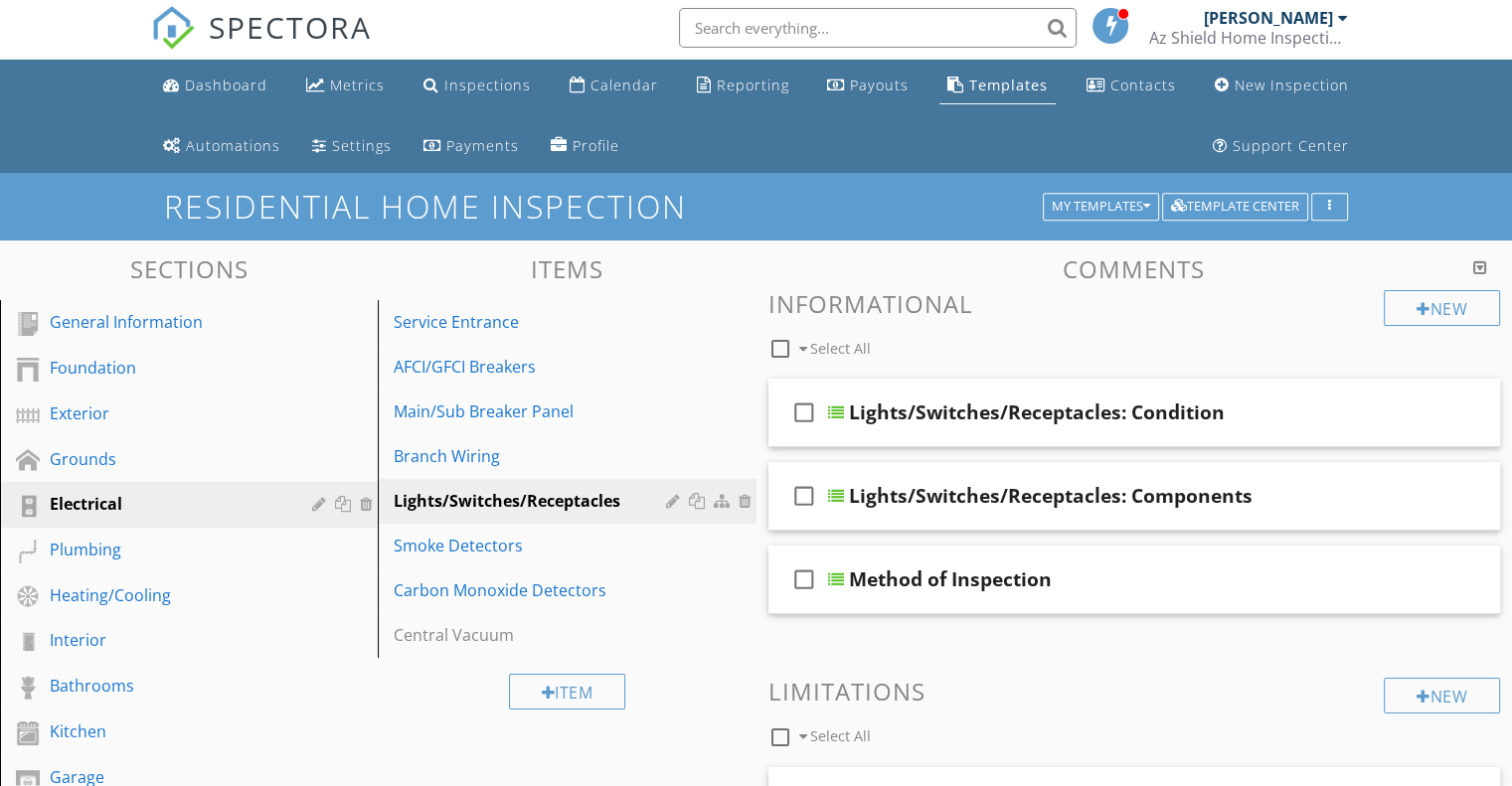 scroll, scrollTop: 0, scrollLeft: 0, axis: both 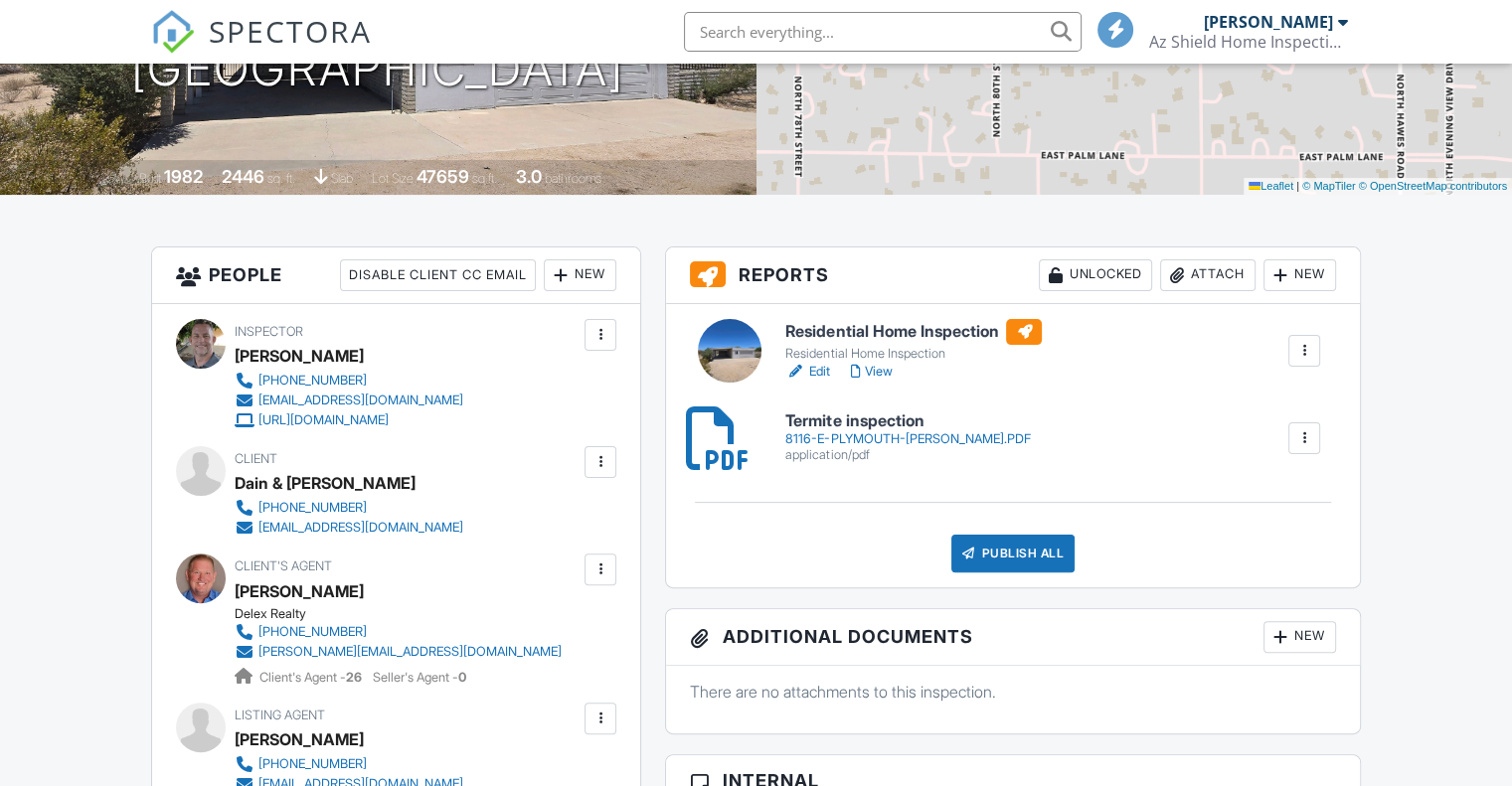 click on "View" at bounding box center [871, 372] 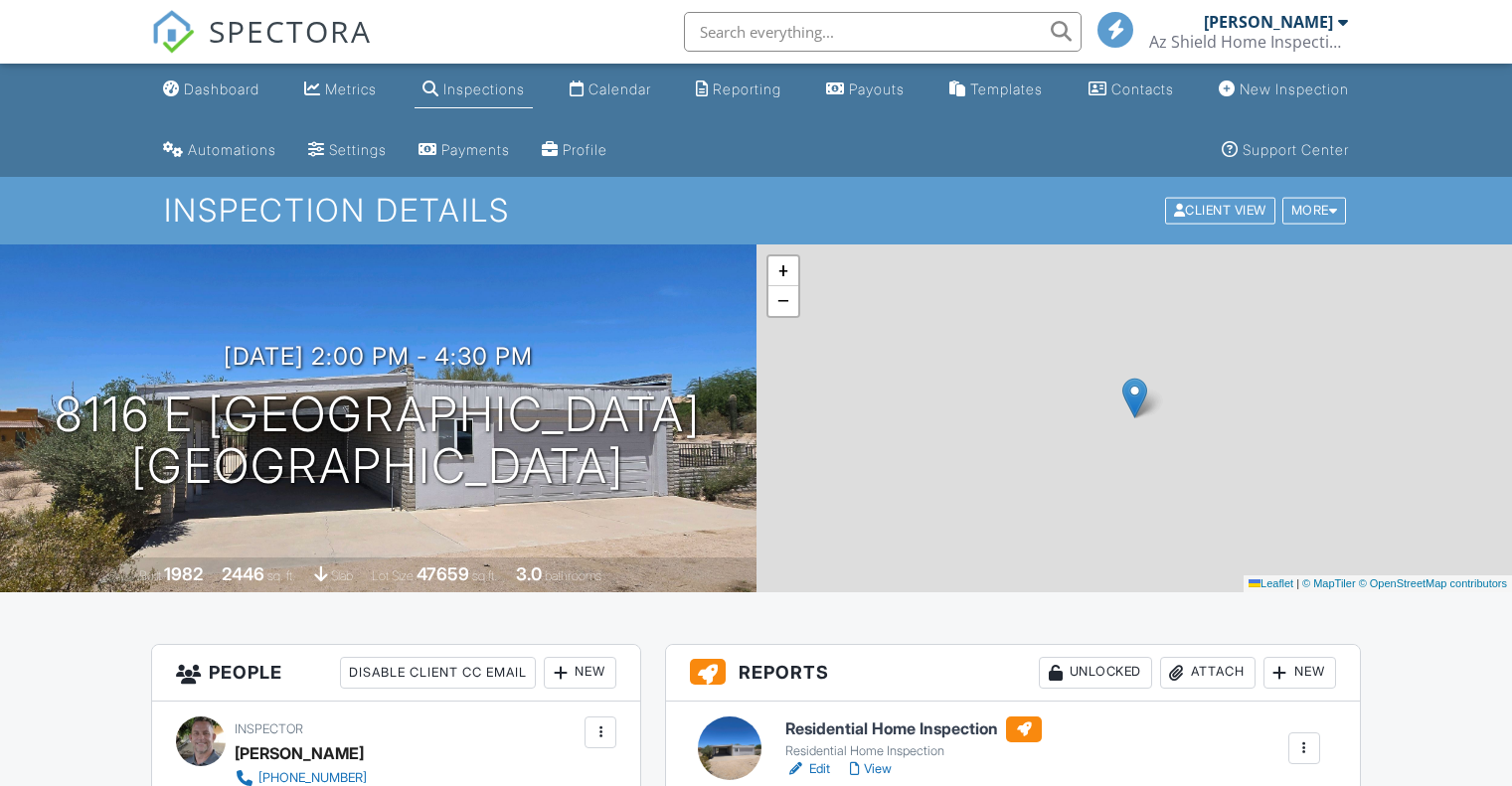 scroll, scrollTop: 0, scrollLeft: 0, axis: both 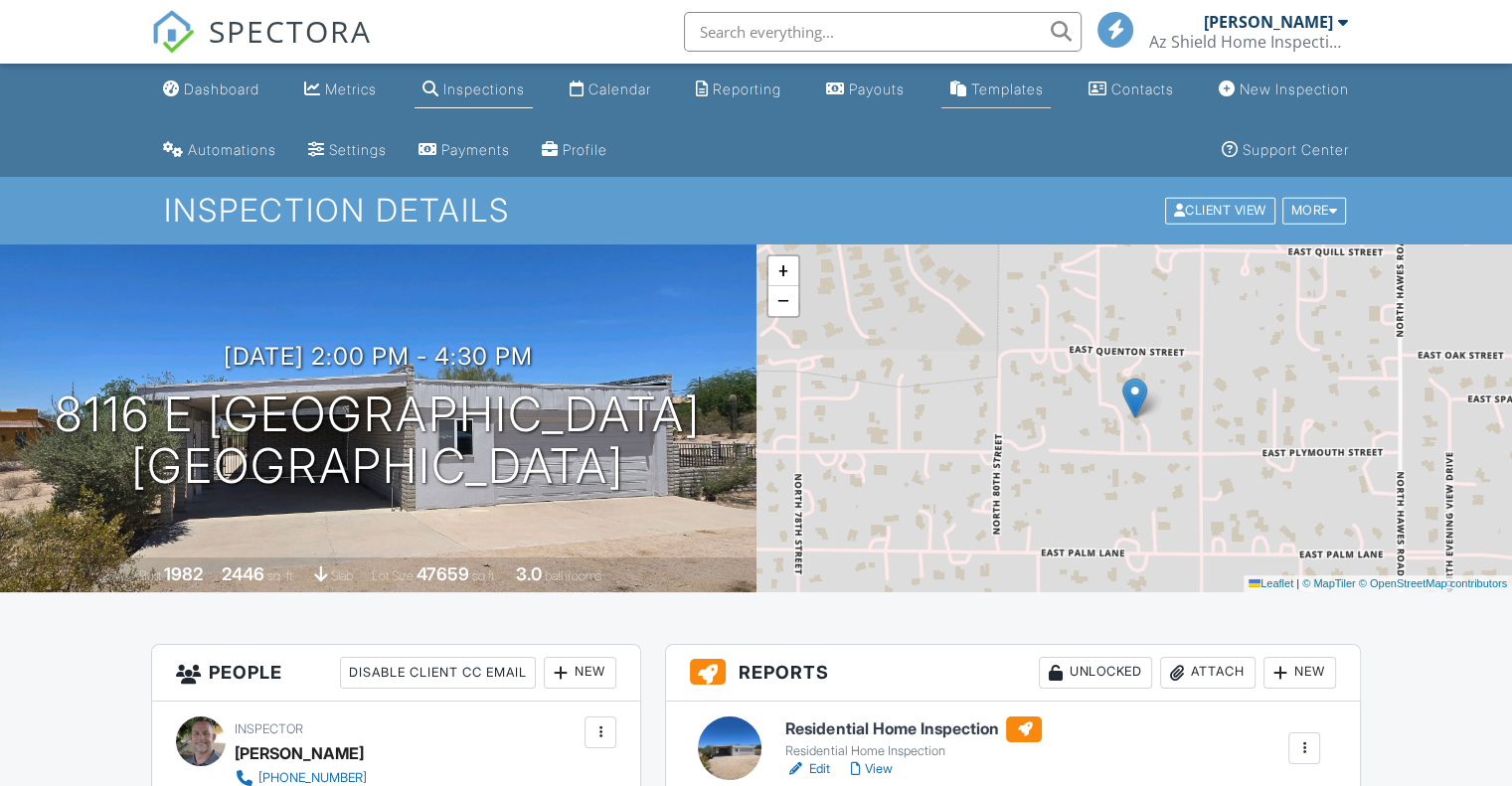 click on "Templates" at bounding box center (1006, 88) 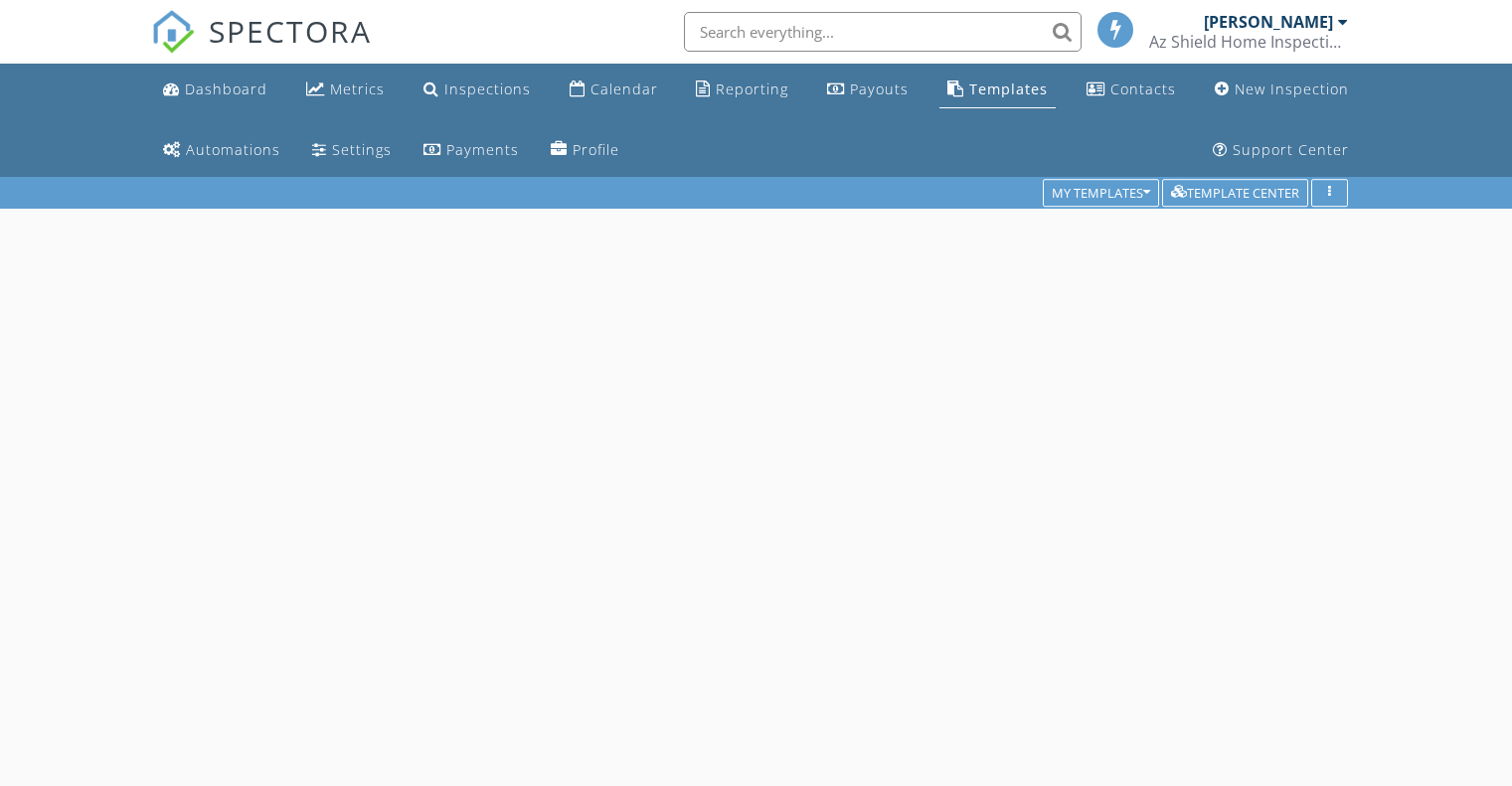 scroll, scrollTop: 0, scrollLeft: 0, axis: both 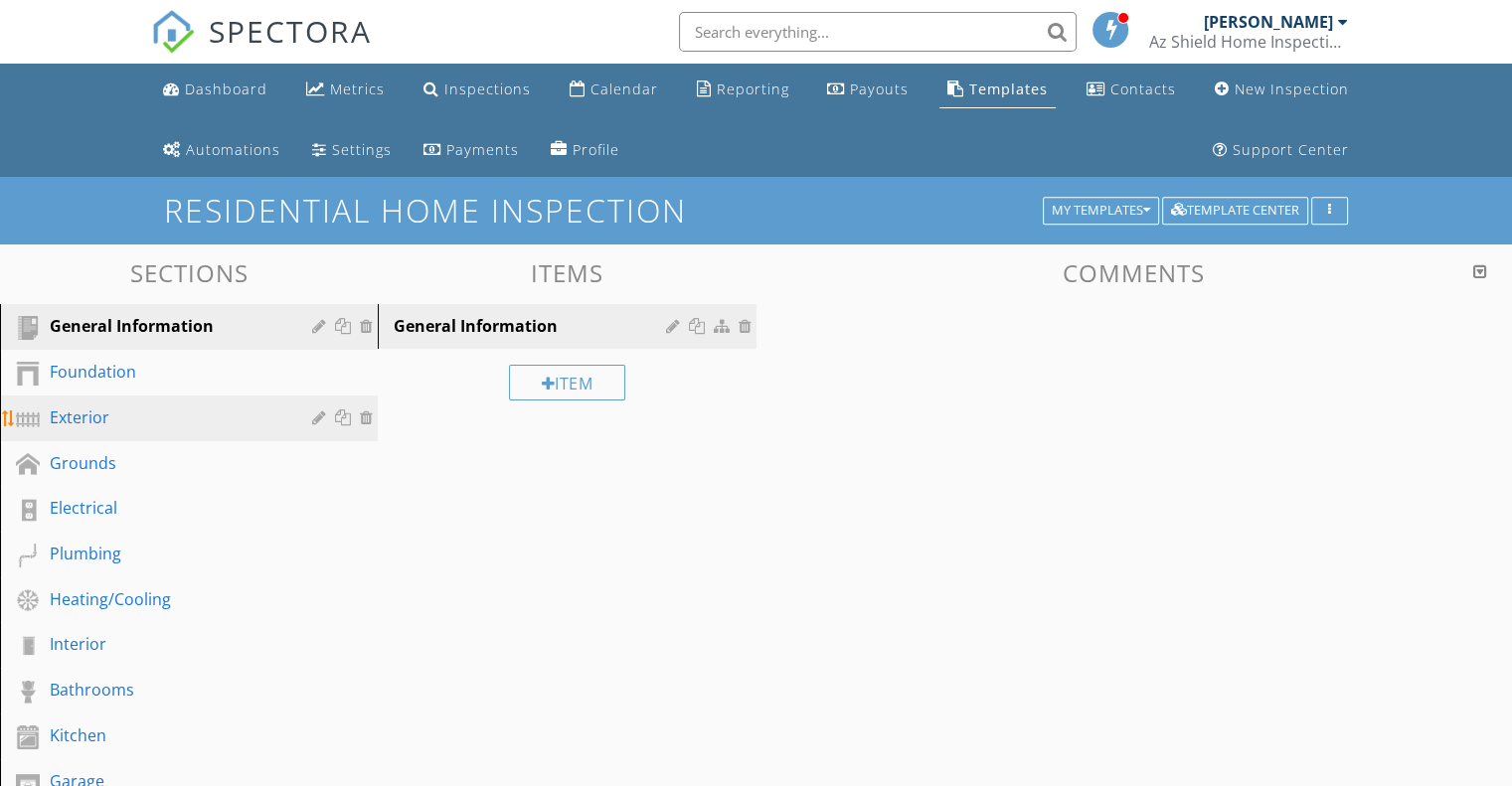 click on "Exterior" at bounding box center (166, 417) 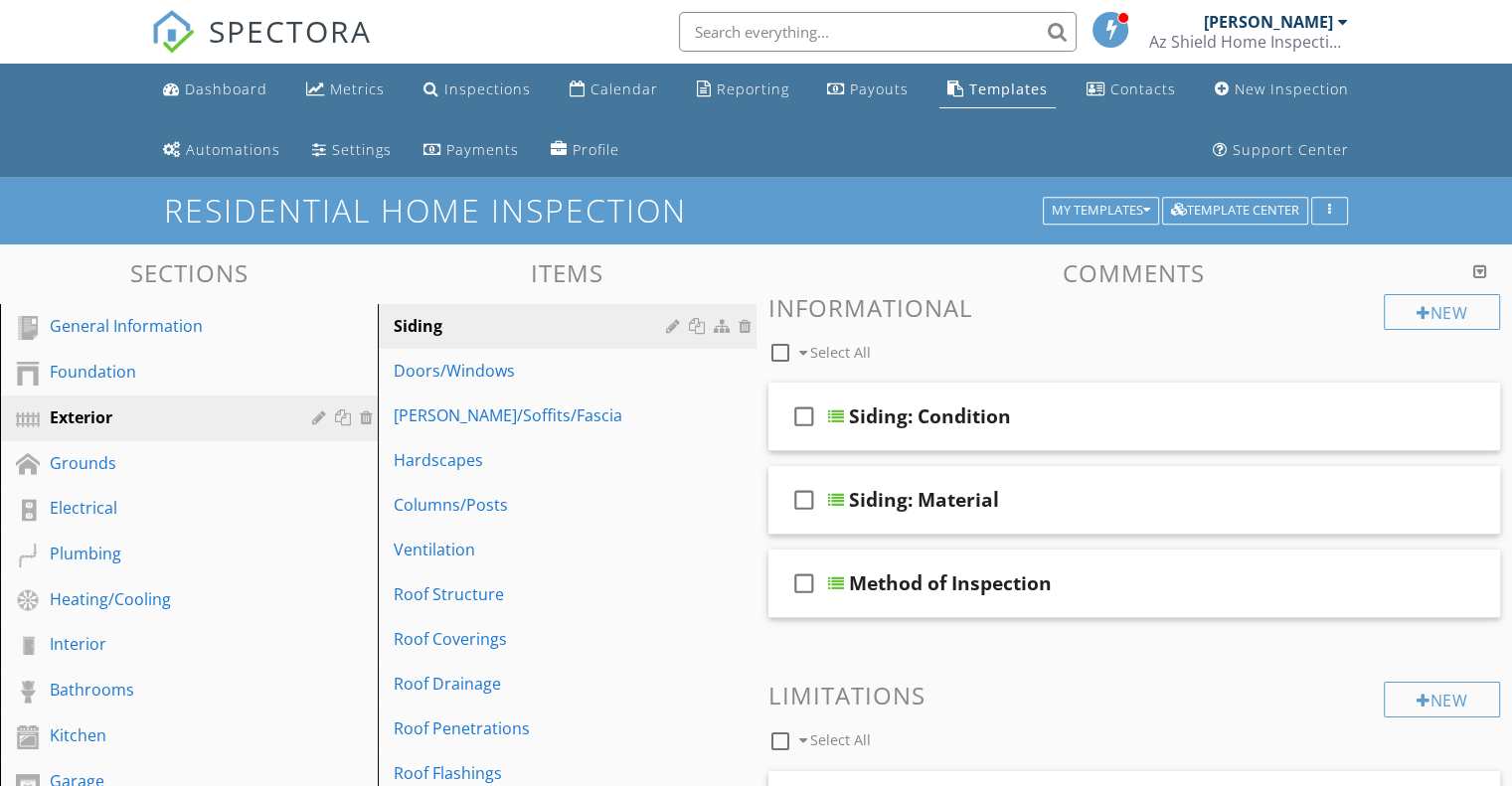 scroll, scrollTop: 696, scrollLeft: 0, axis: vertical 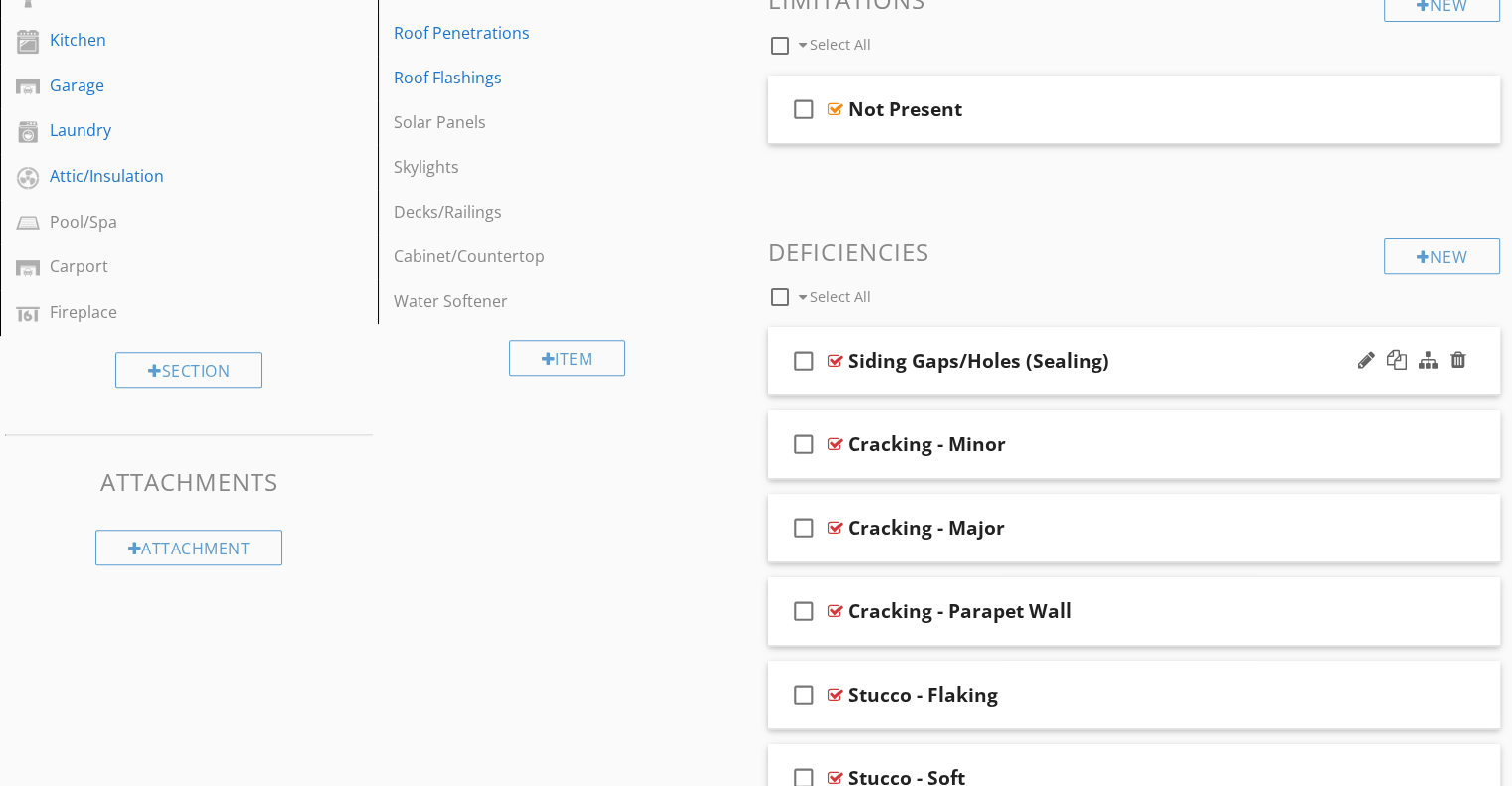 click on "Siding Gaps/Holes (Sealing)" at bounding box center [1107, 361] 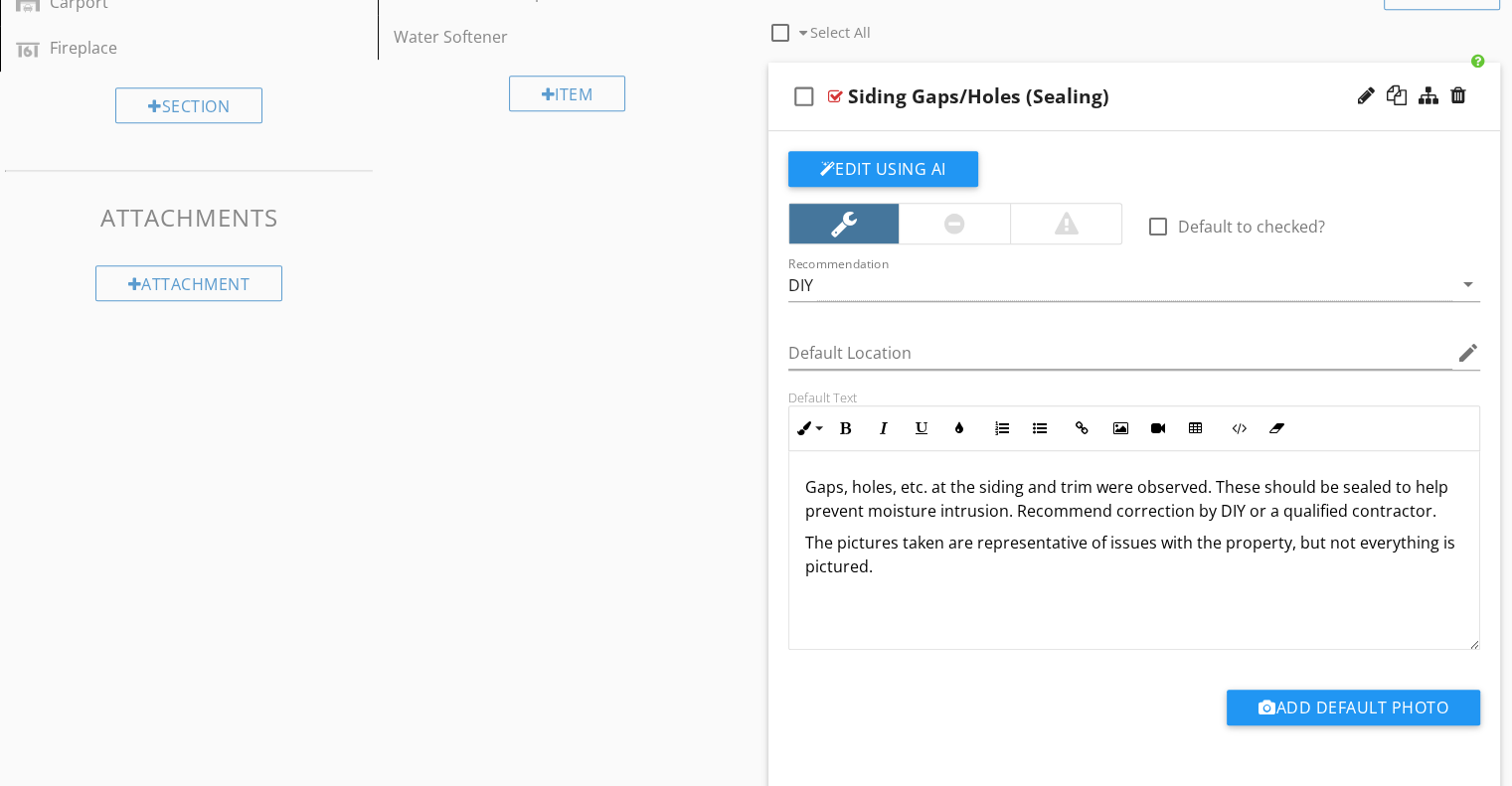 scroll, scrollTop: 994, scrollLeft: 0, axis: vertical 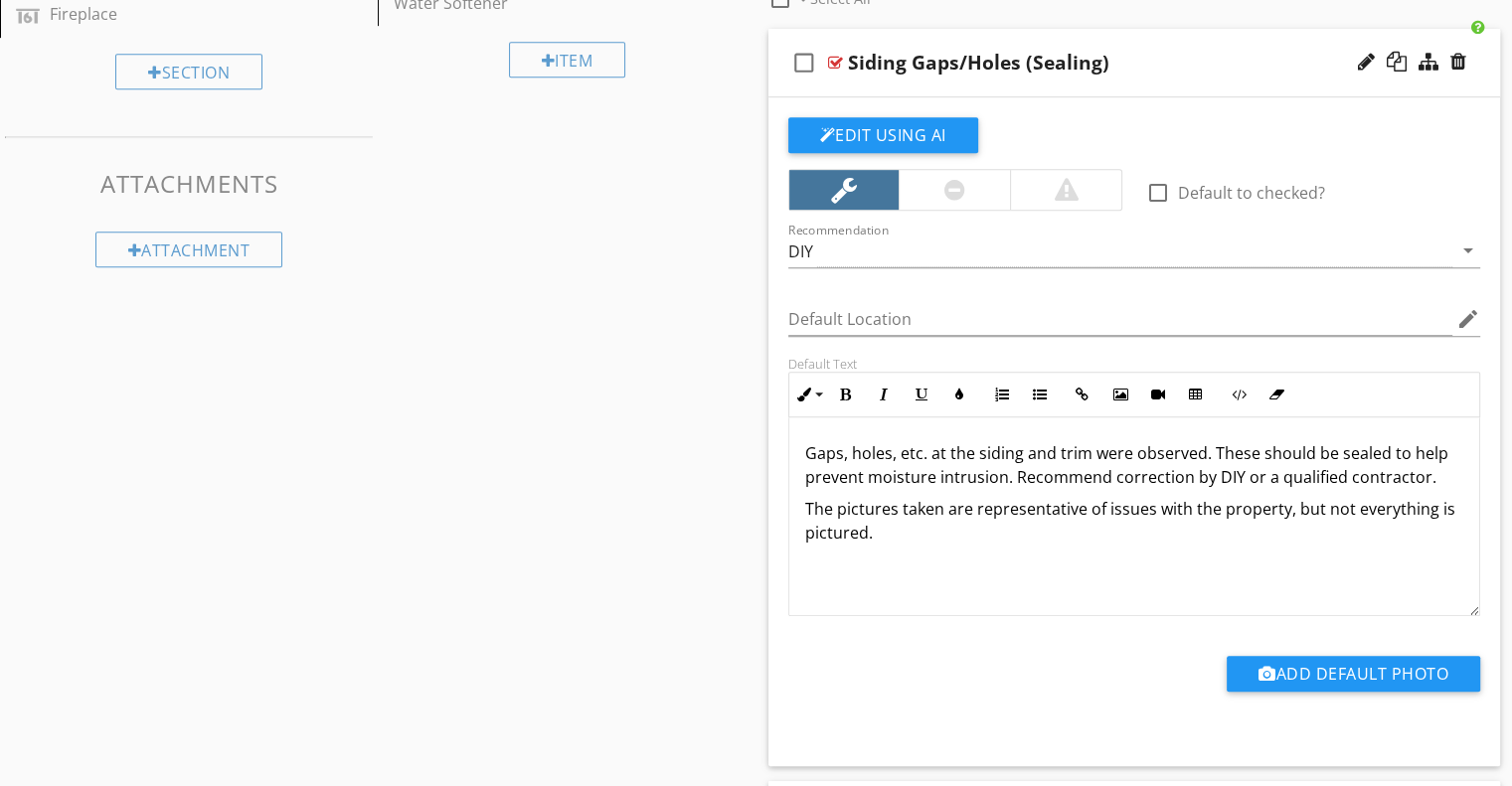 click on "Gaps, holes, etc. at the siding and trim were observed. These should be sealed to help prevent moisture intrusion. Recommend correction by DIY or a qualified contractor." at bounding box center [1134, 465] 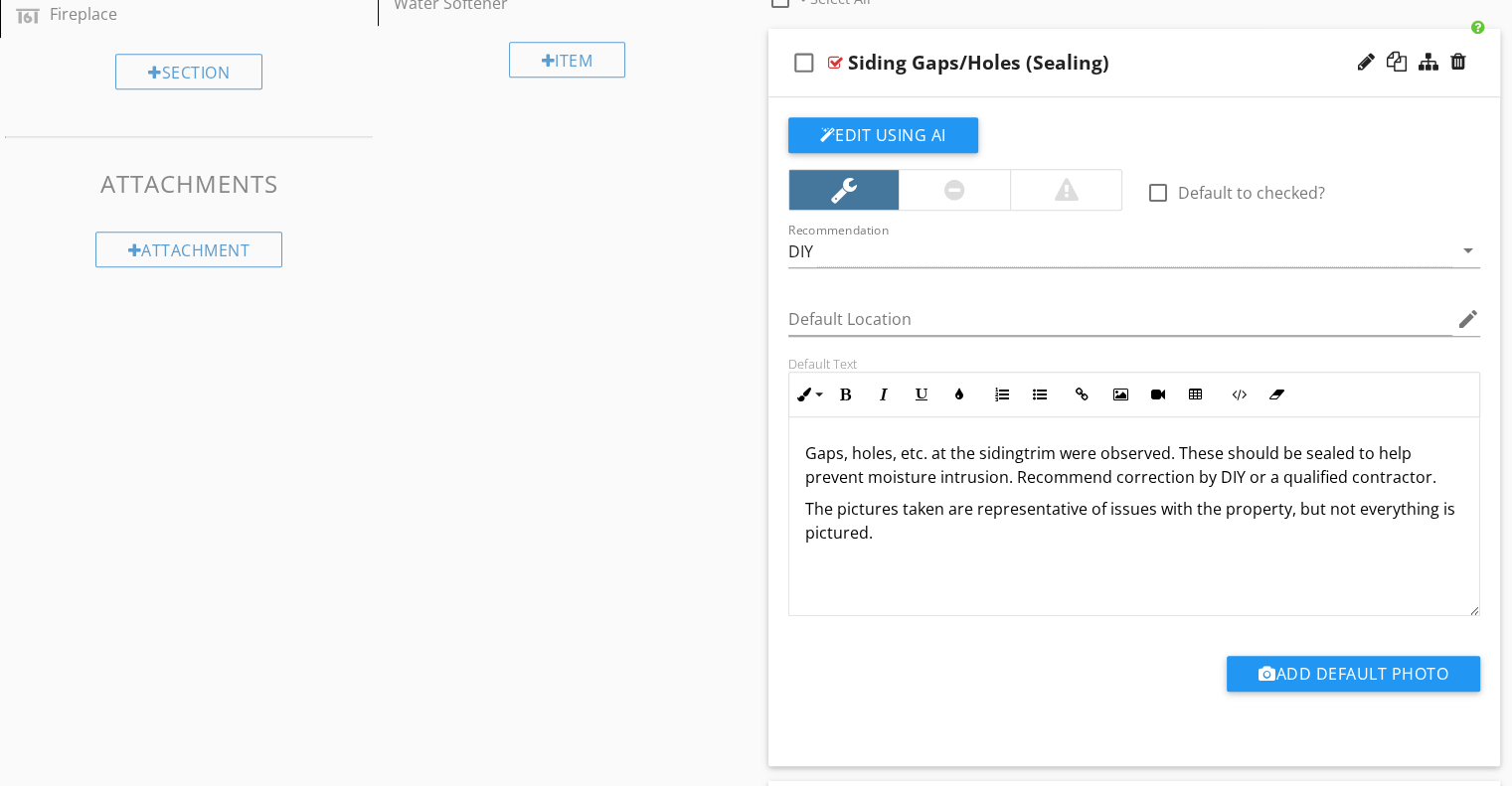 type 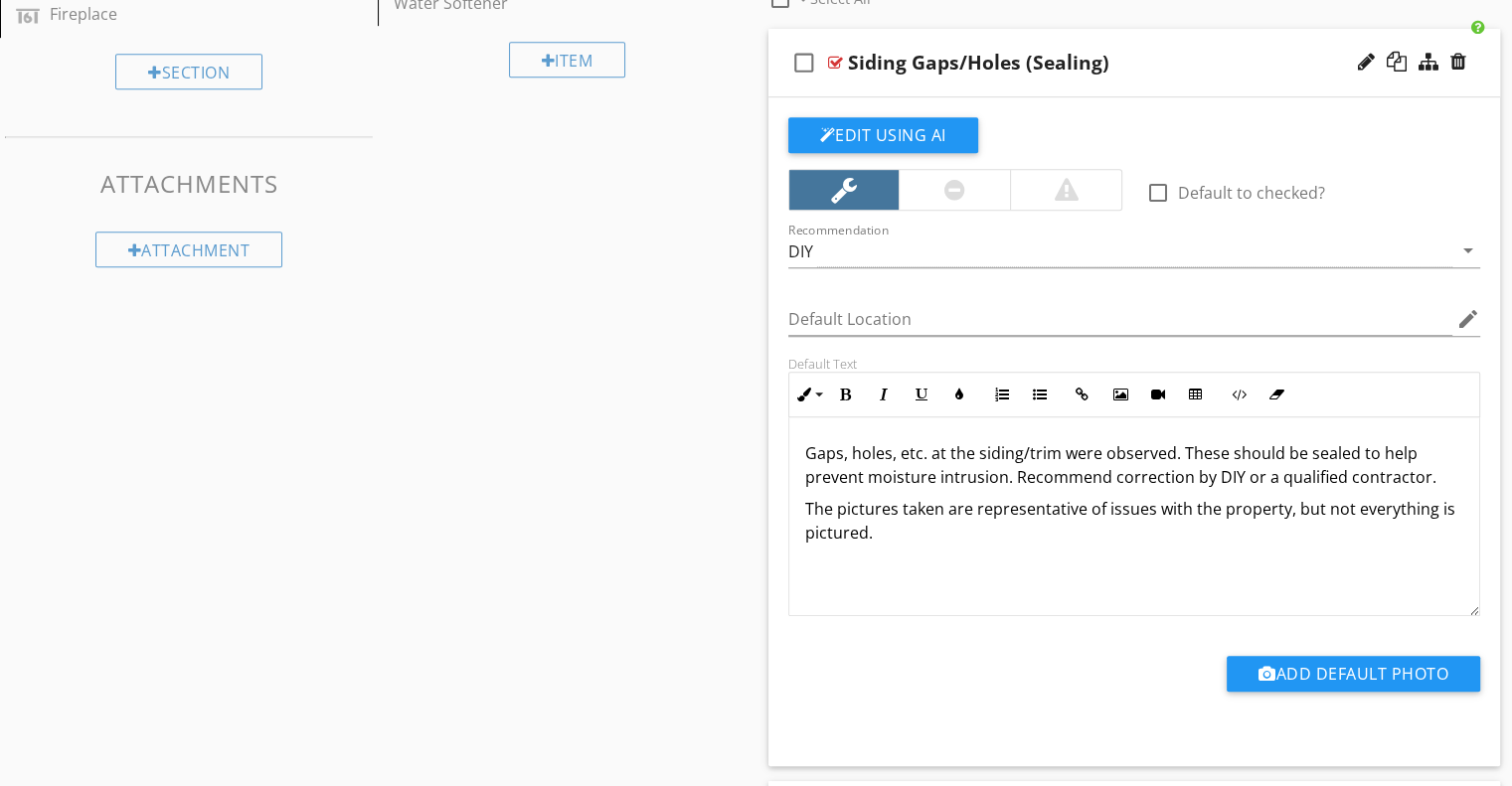 click on "check_box_outline_blank
Siding Gaps/Holes (Sealing)" at bounding box center [1134, 63] 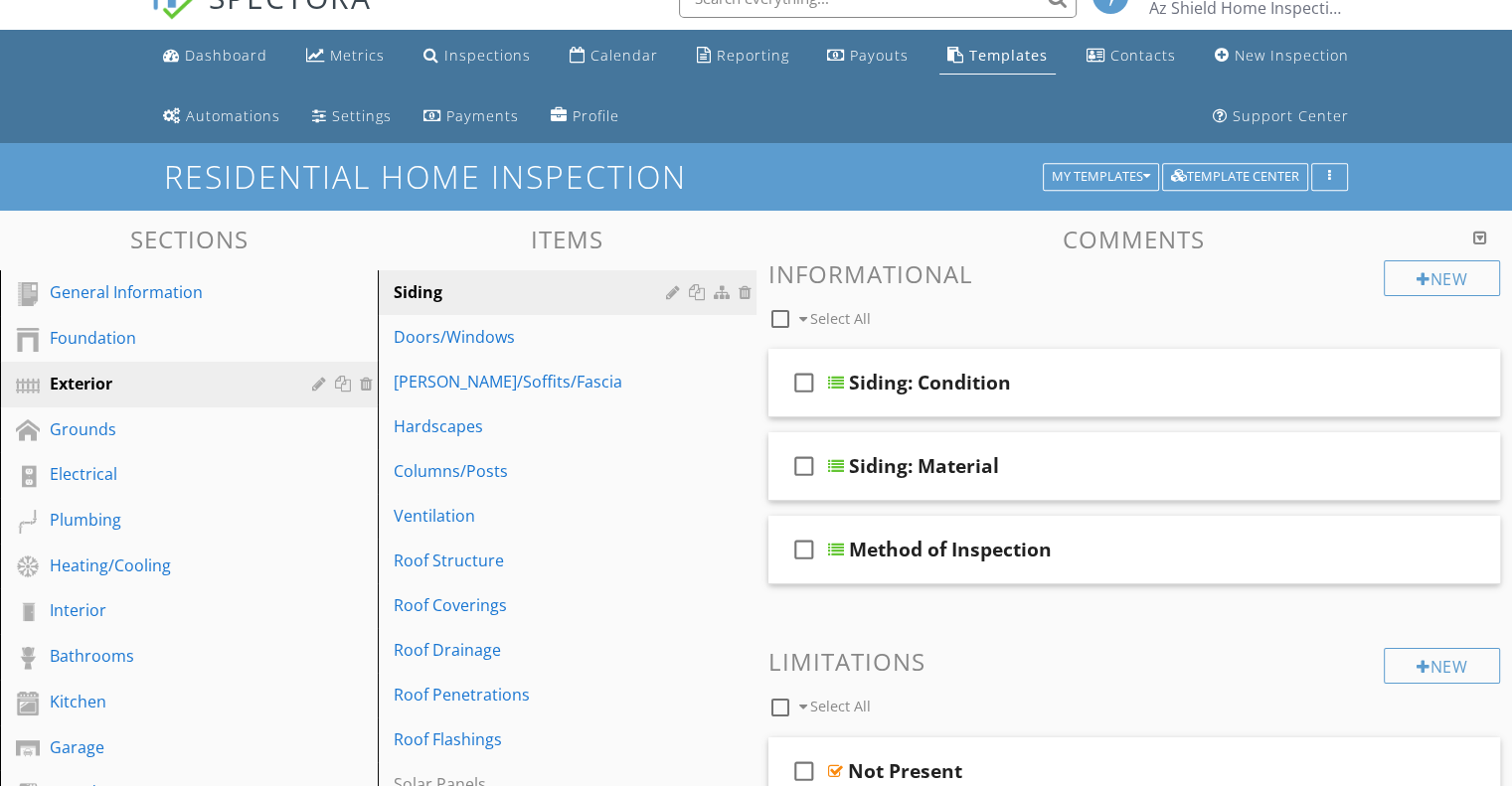 scroll, scrollTop: 0, scrollLeft: 0, axis: both 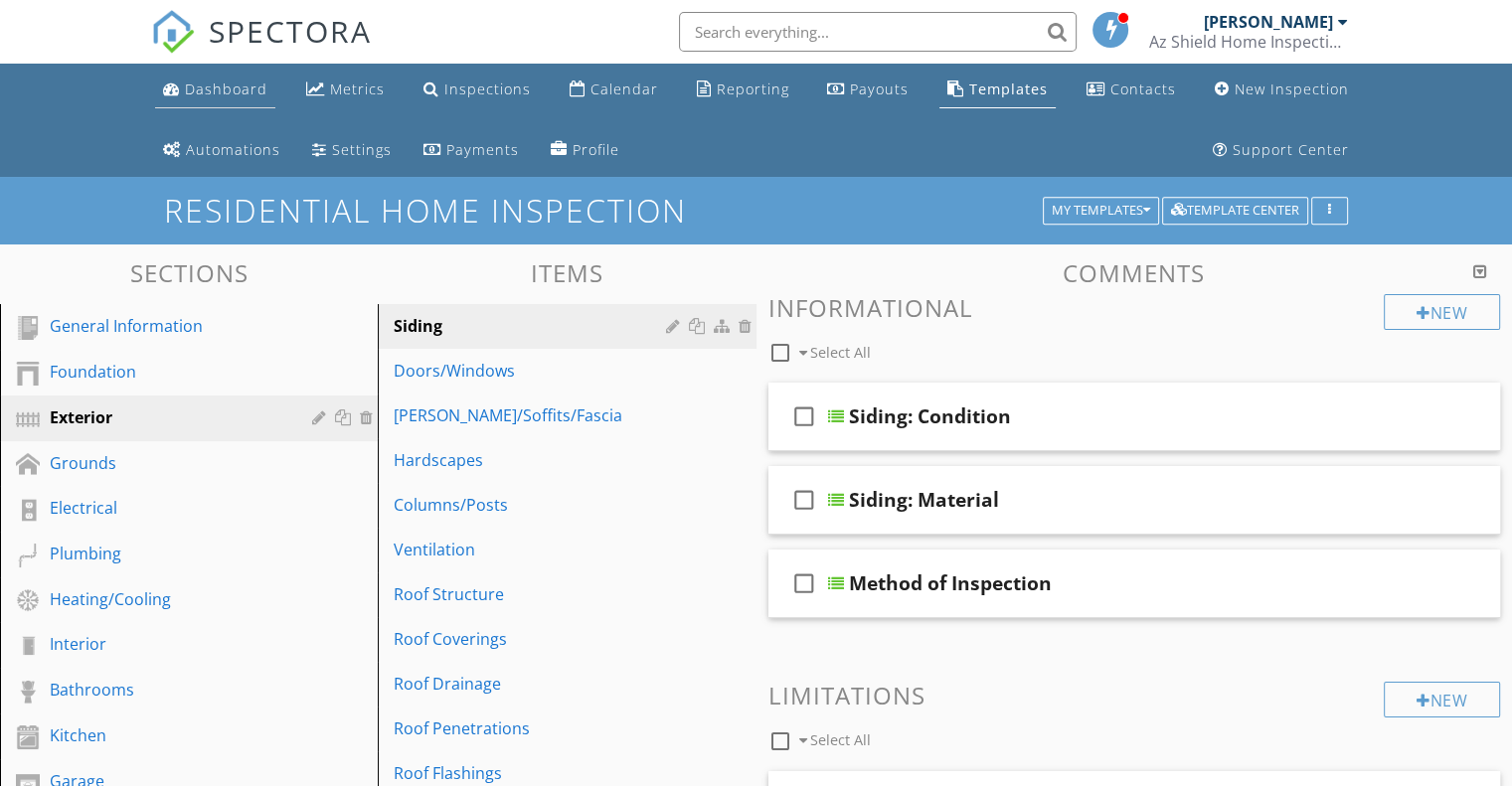 click on "Dashboard" at bounding box center (226, 88) 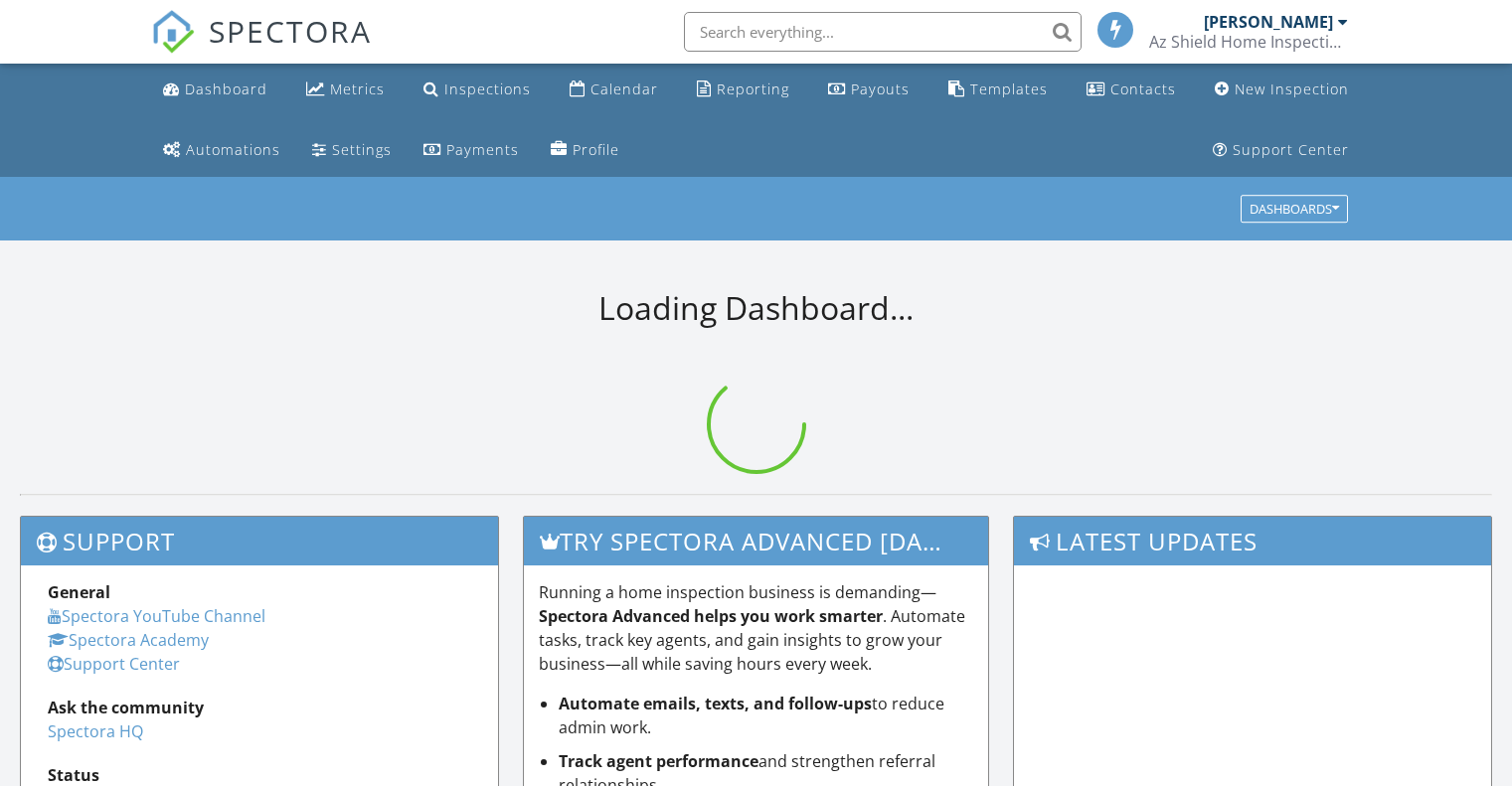scroll, scrollTop: 0, scrollLeft: 0, axis: both 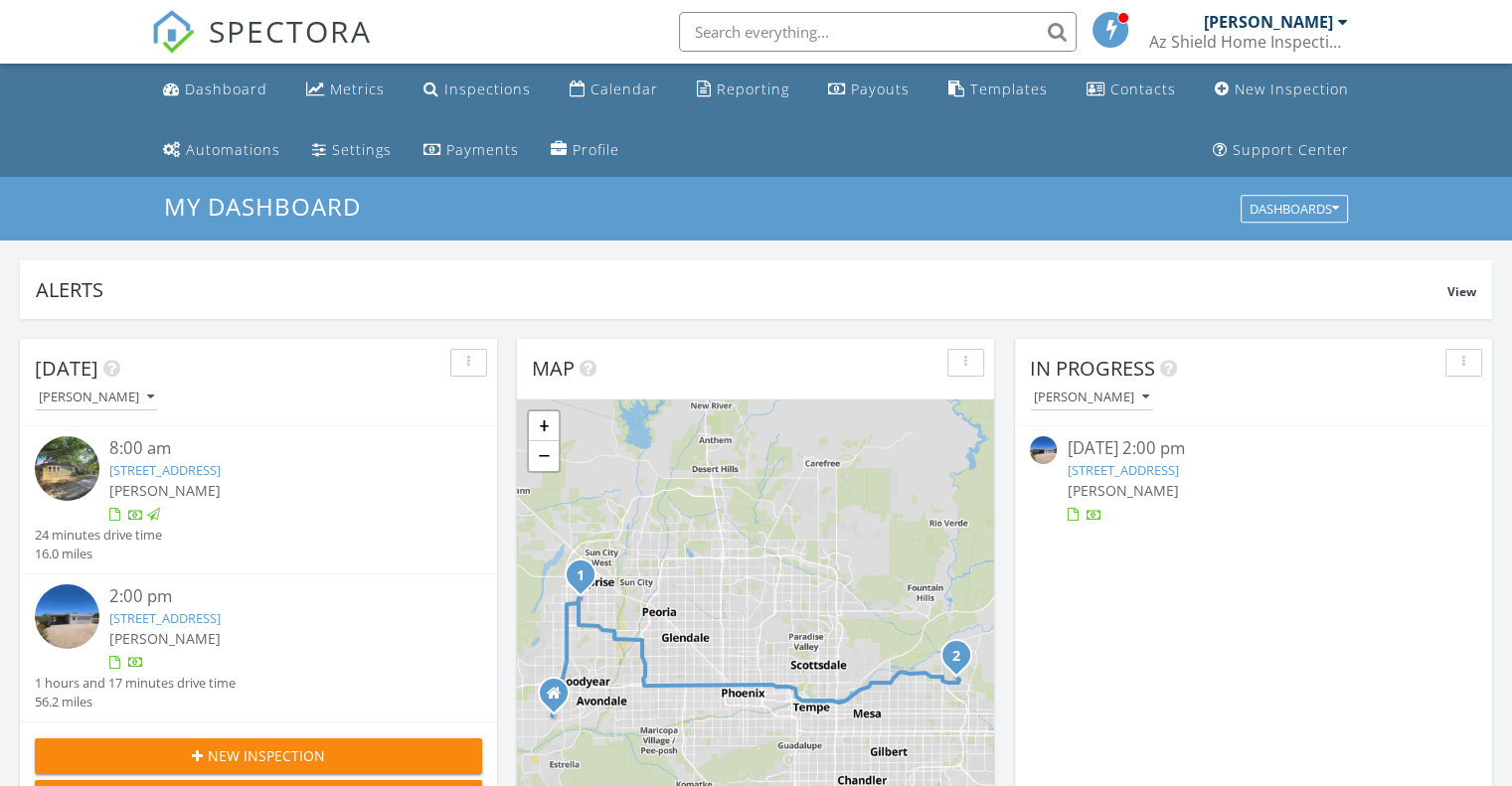 click on "[STREET_ADDRESS]" at bounding box center [165, 618] 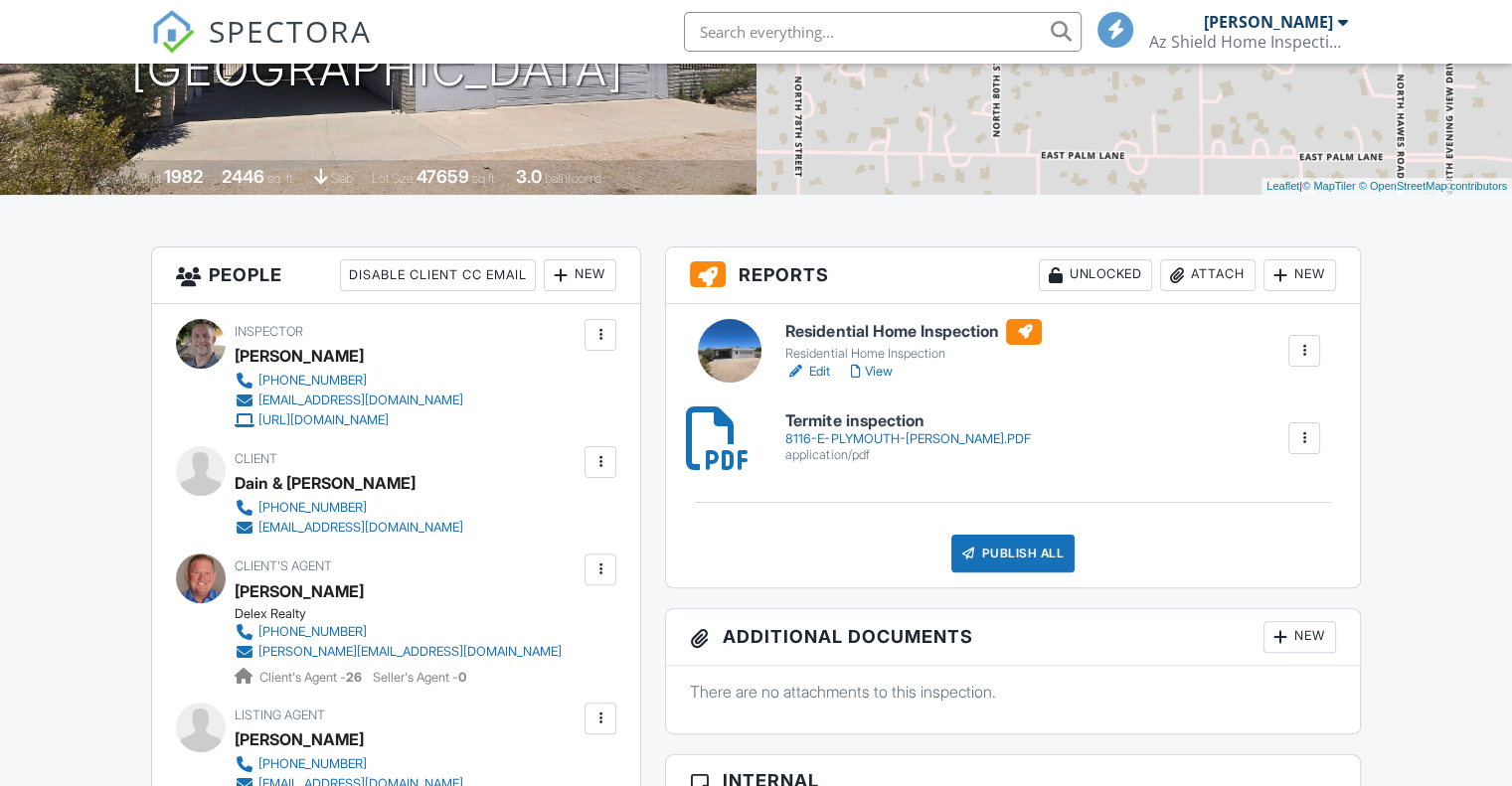 scroll, scrollTop: 397, scrollLeft: 0, axis: vertical 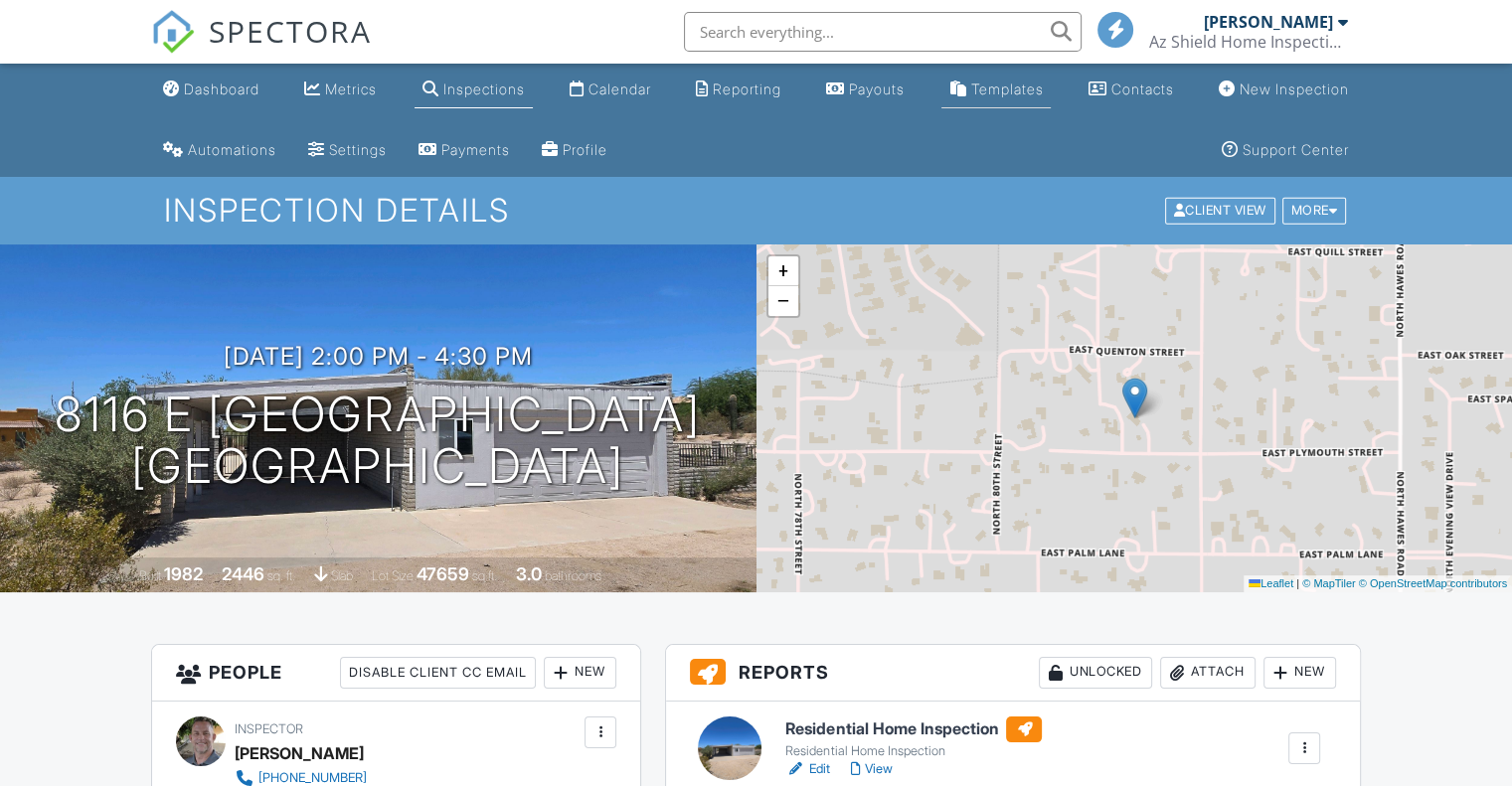 click on "Templates" at bounding box center (1006, 88) 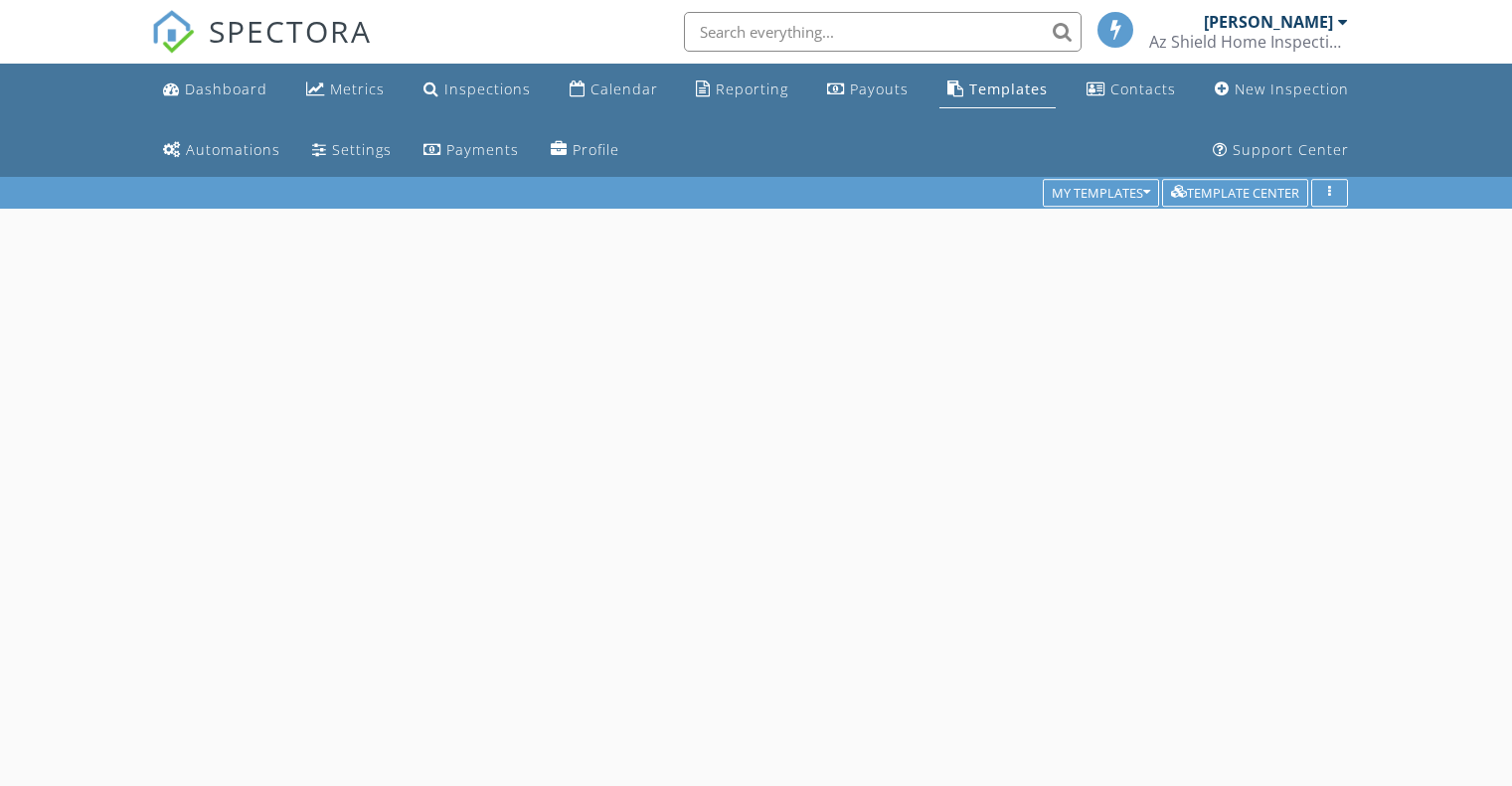 scroll, scrollTop: 0, scrollLeft: 0, axis: both 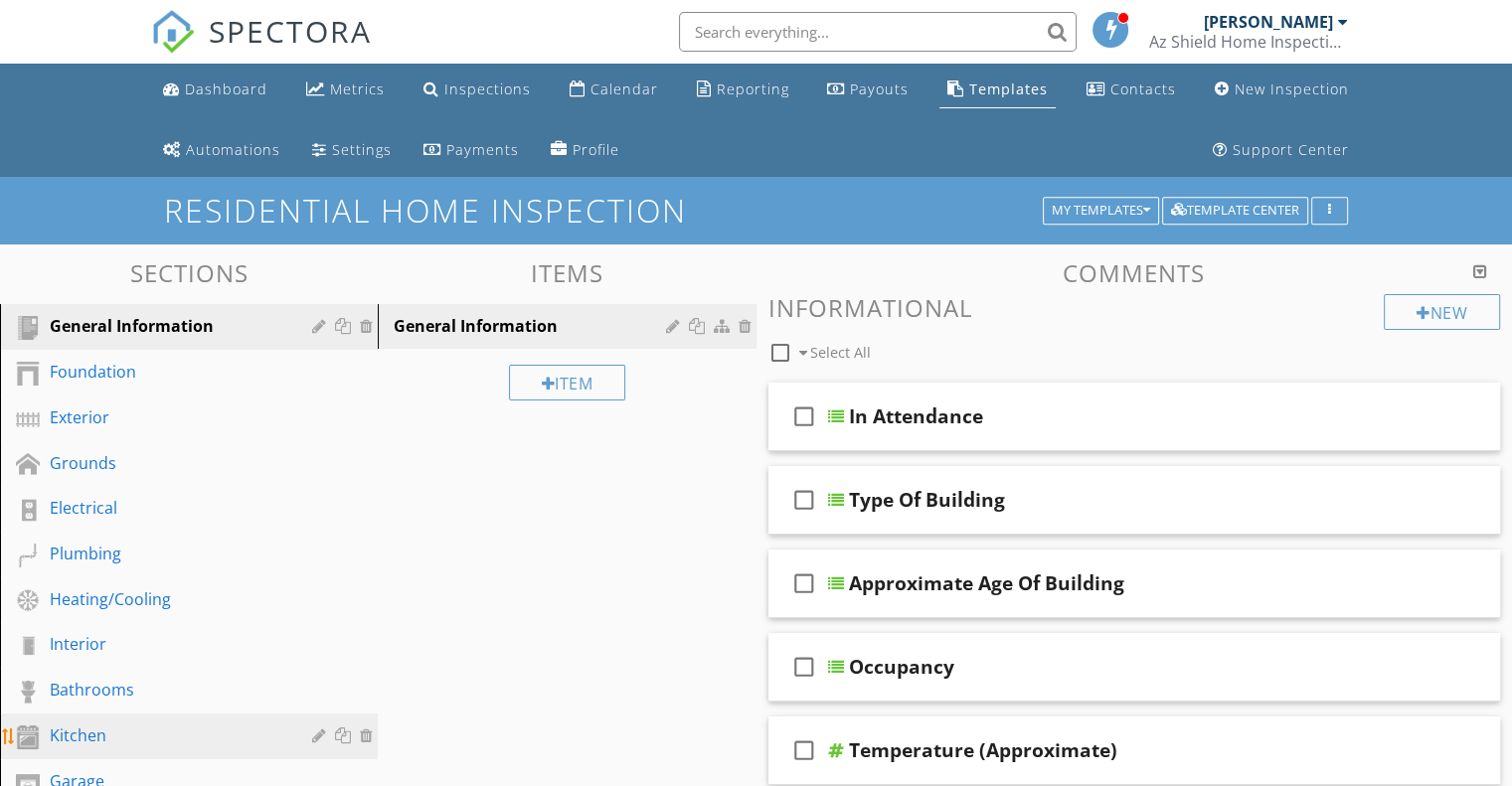 click on "Kitchen" at bounding box center [166, 735] 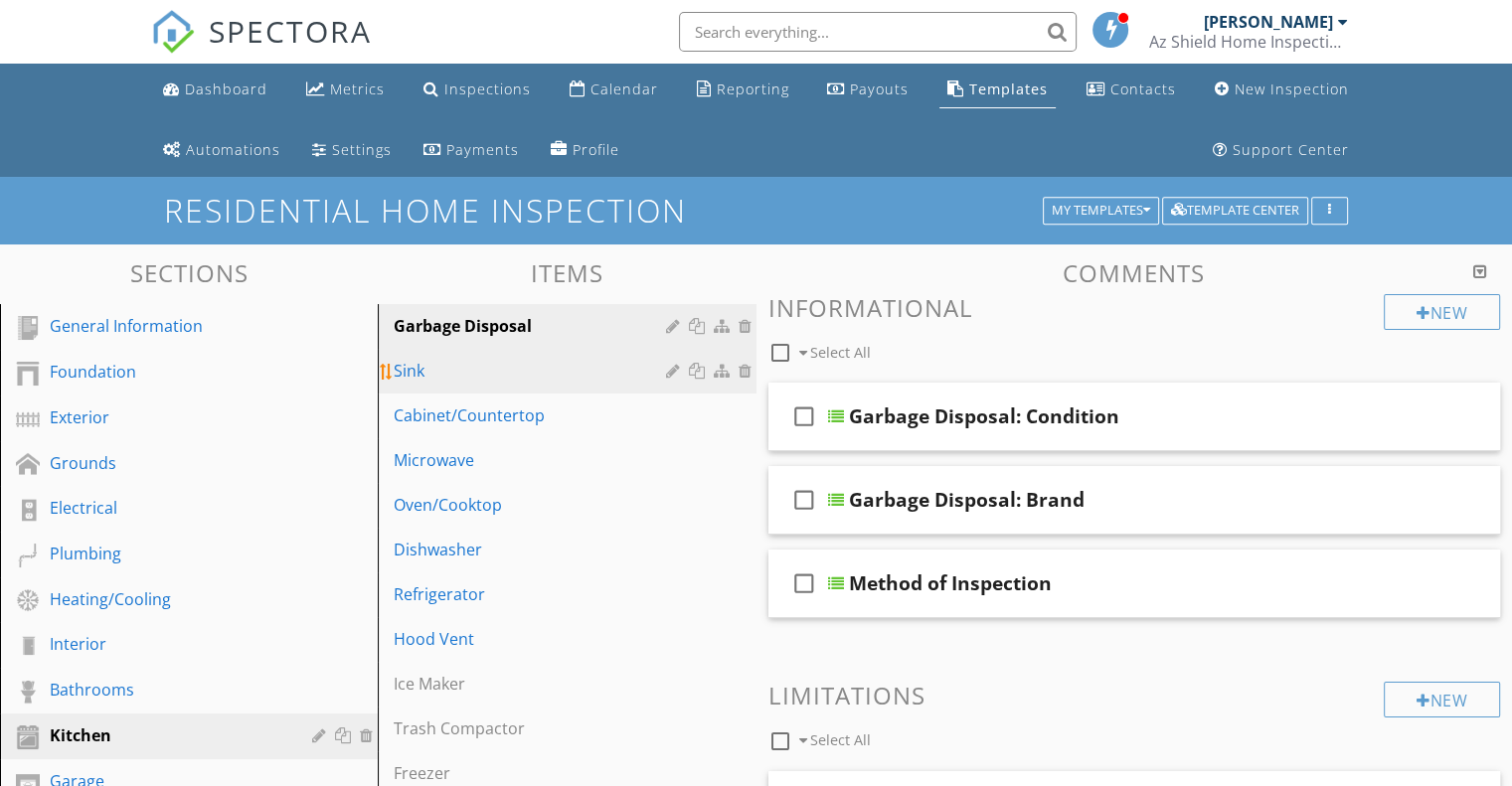 click on "Sink" at bounding box center [532, 371] 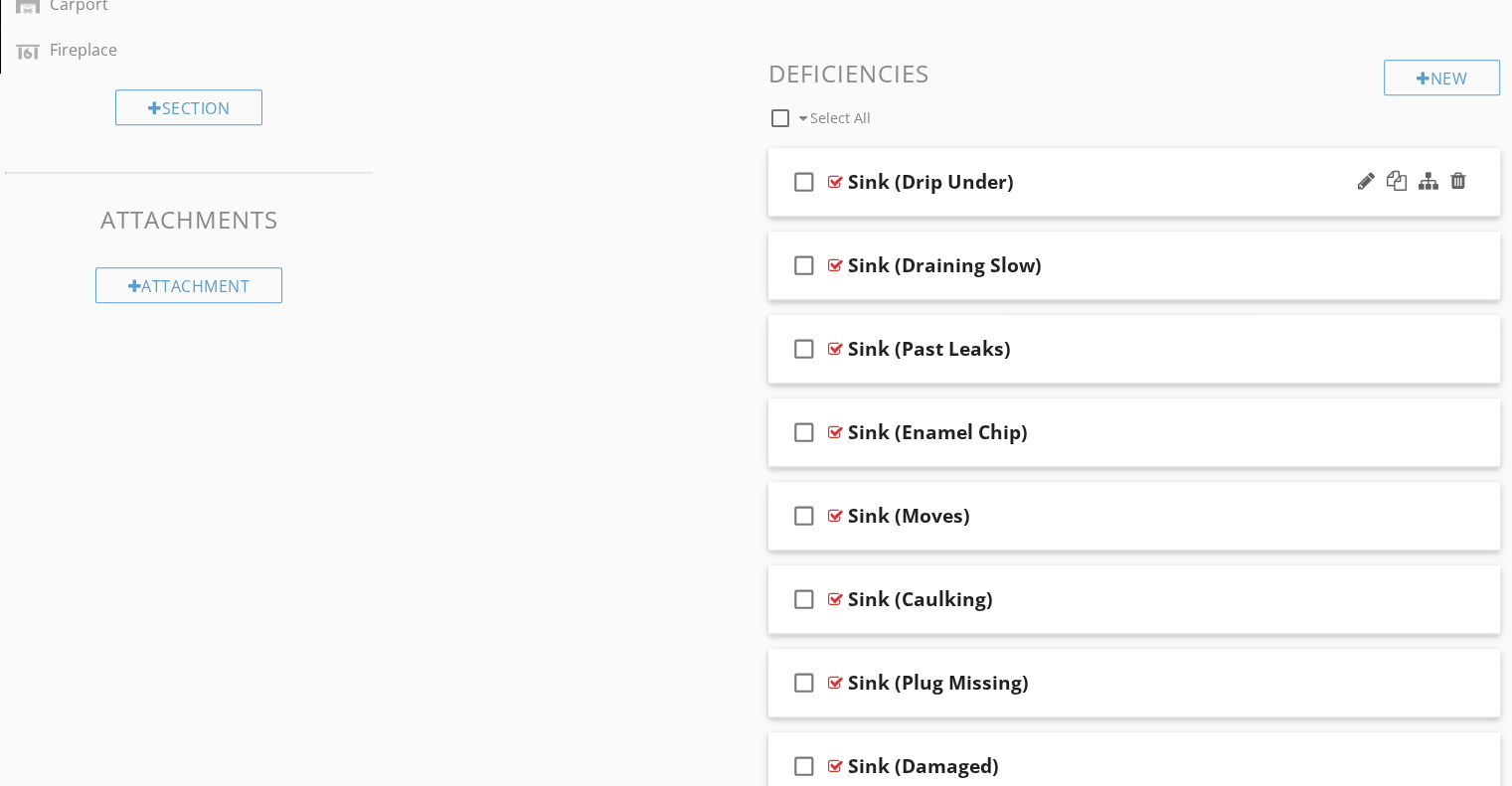 scroll, scrollTop: 994, scrollLeft: 0, axis: vertical 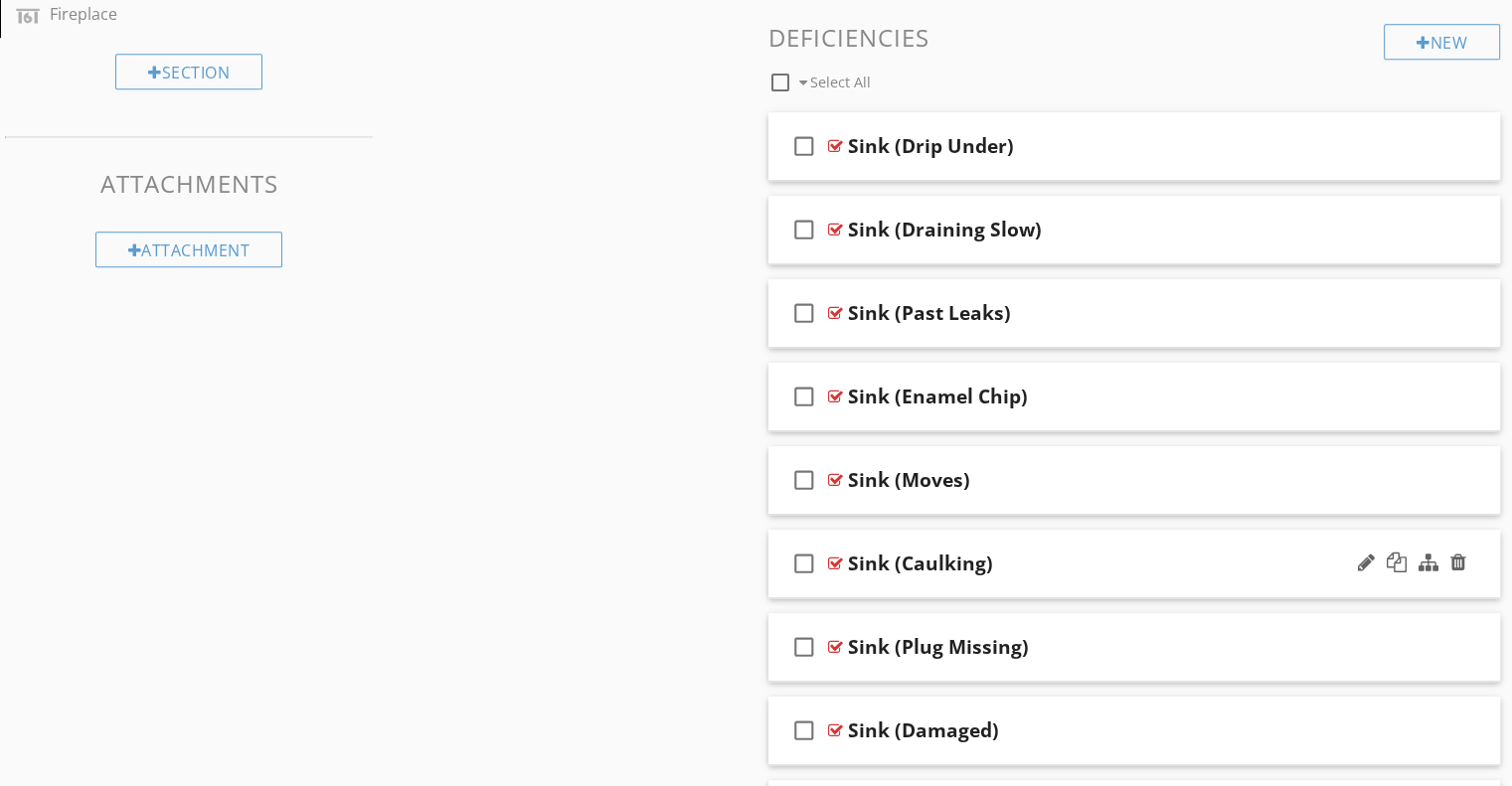 click on "Sink (Caulking)" at bounding box center (1107, 563) 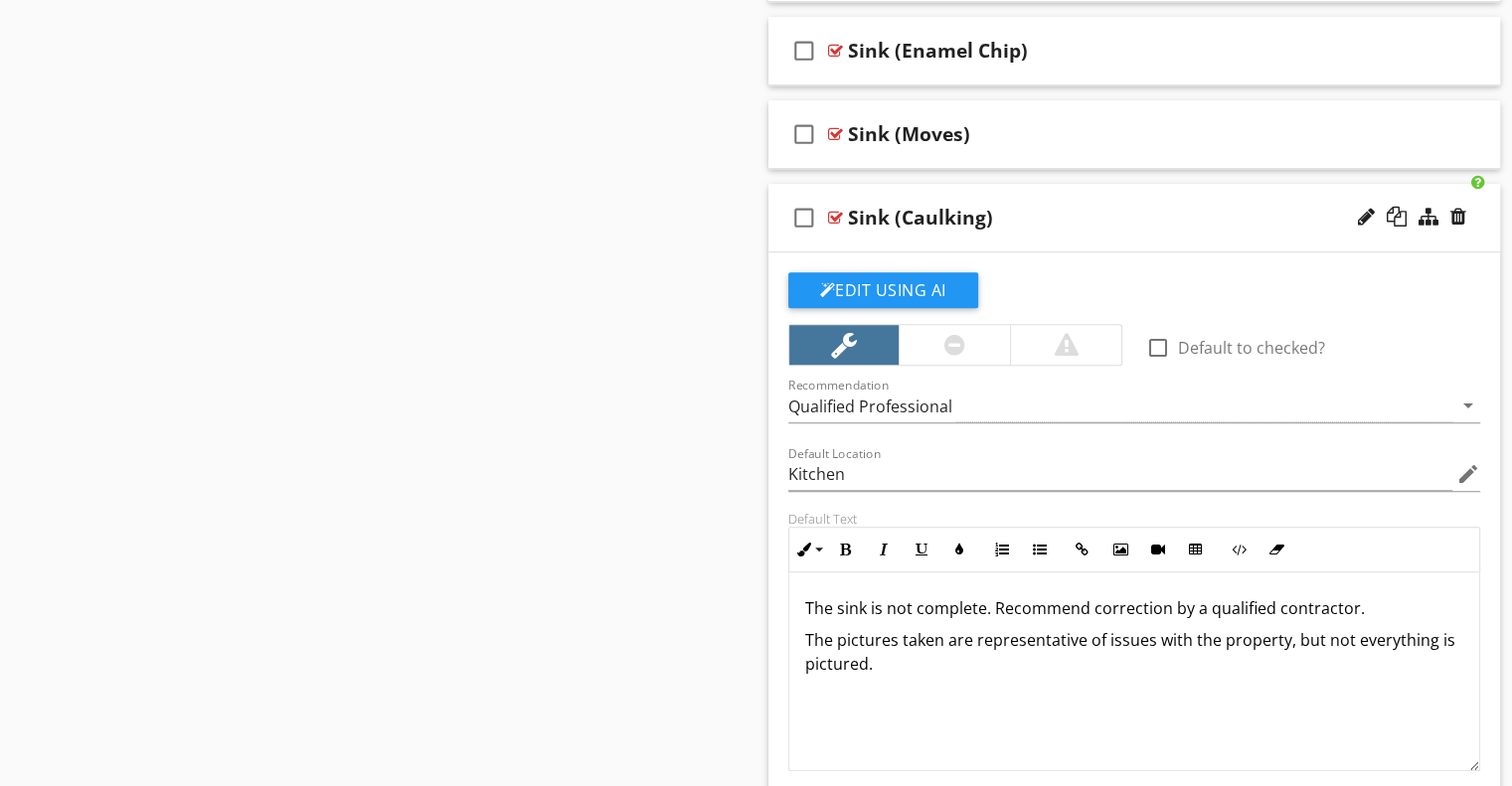 scroll, scrollTop: 1391, scrollLeft: 0, axis: vertical 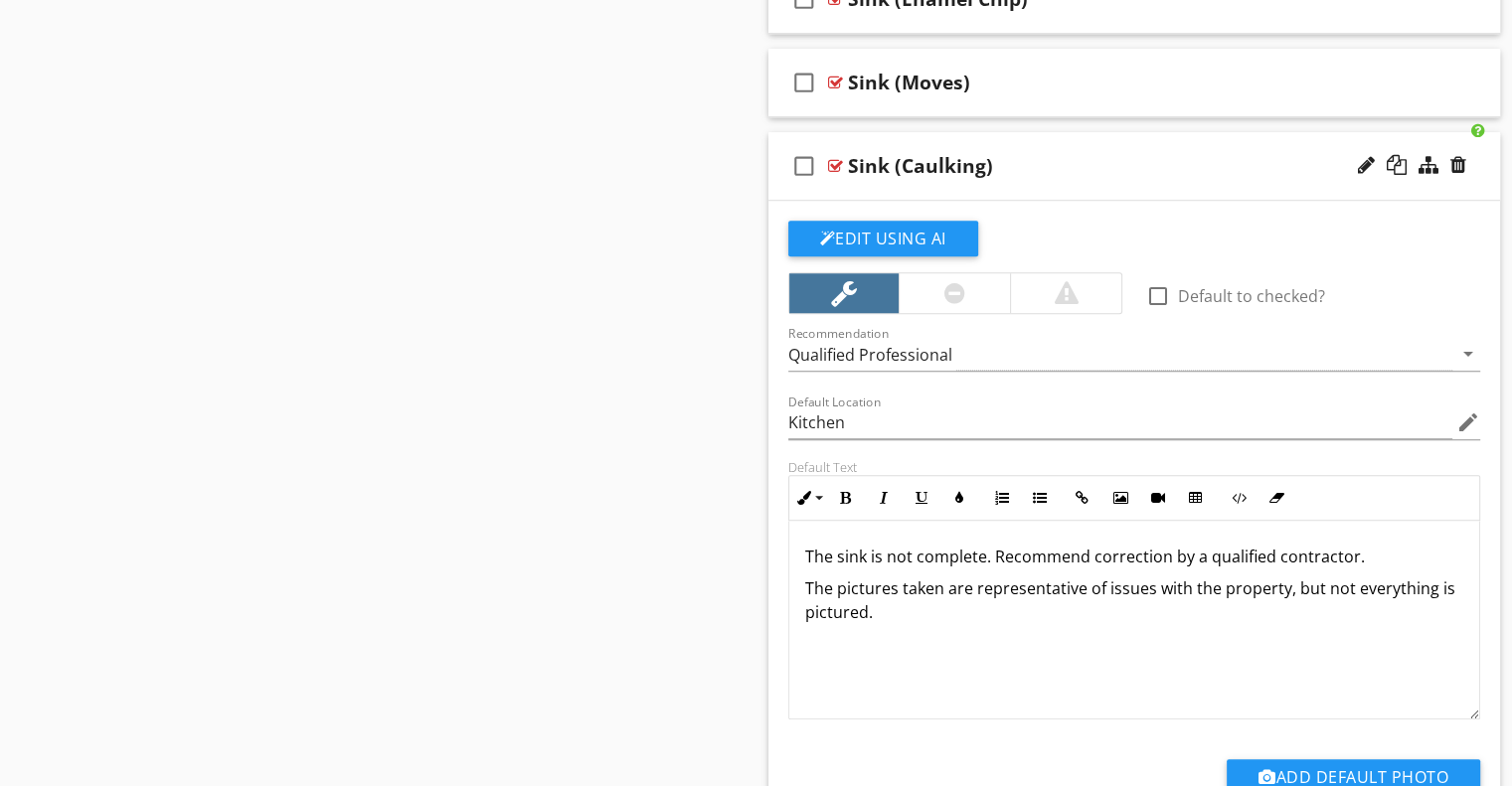 click on "The sink is not complete. Recommend correction by a qualified contractor." at bounding box center [1134, 556] 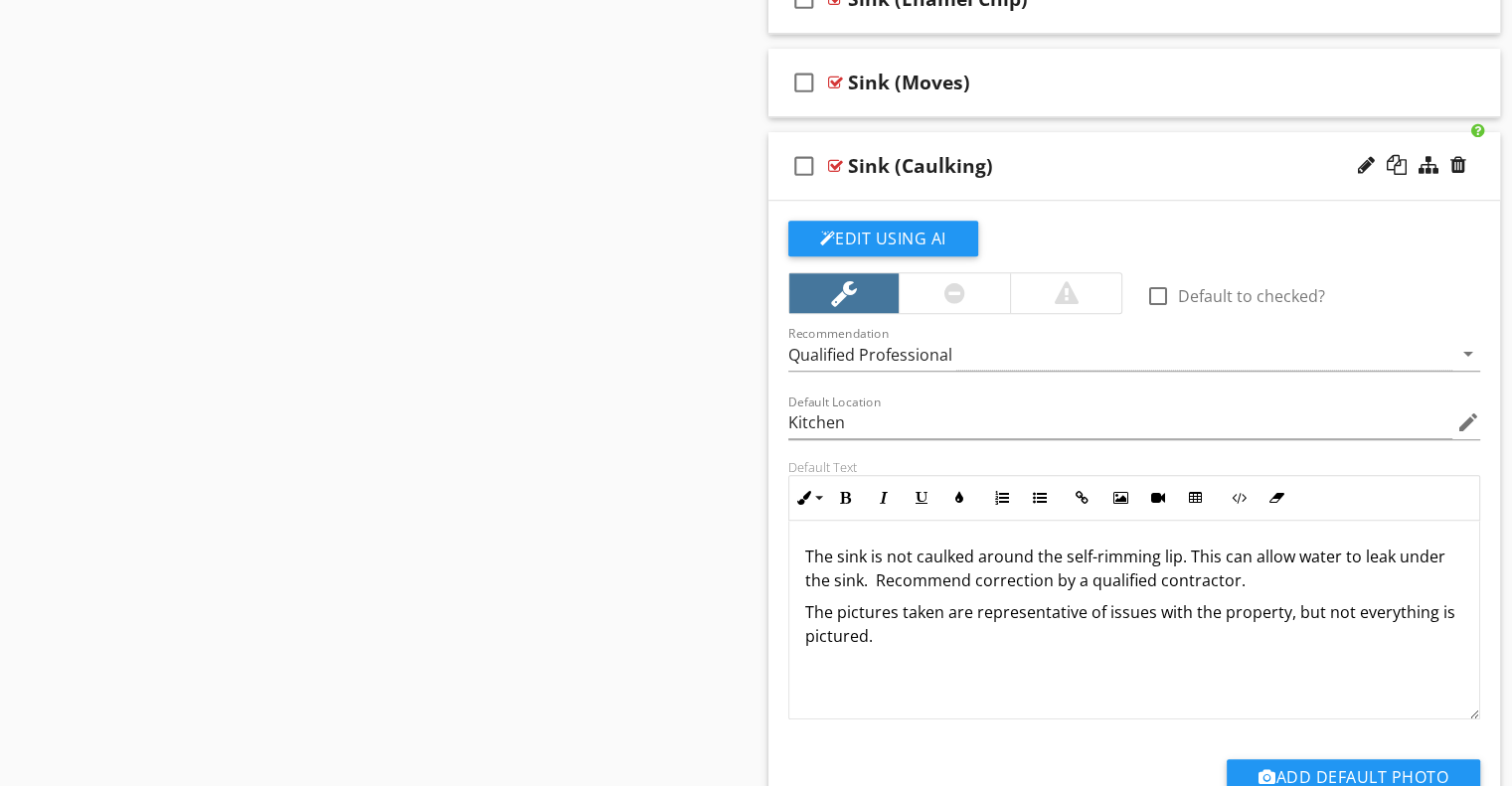 click on "Sink (Caulking)" at bounding box center [1107, 166] 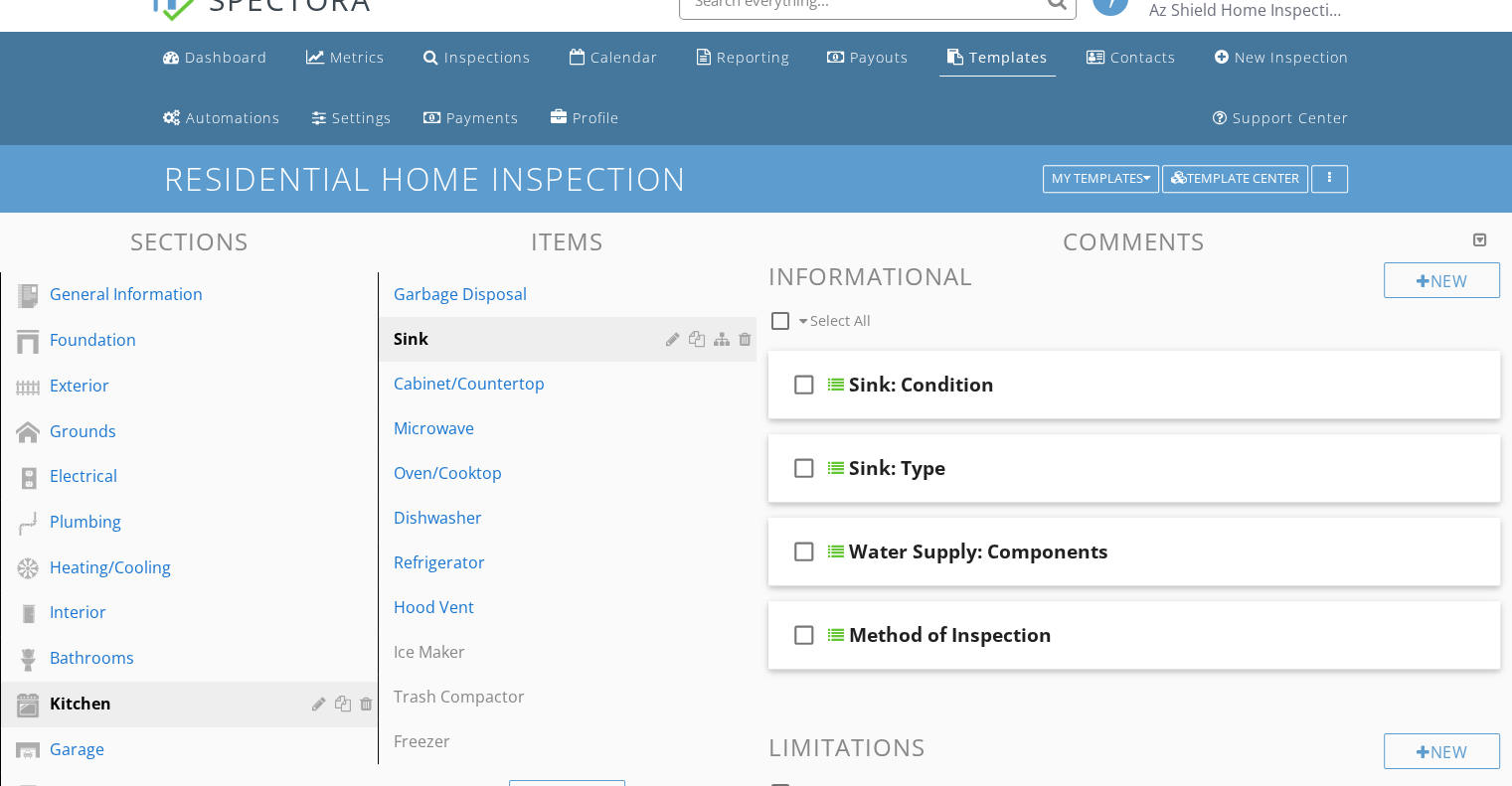 scroll, scrollTop: 0, scrollLeft: 0, axis: both 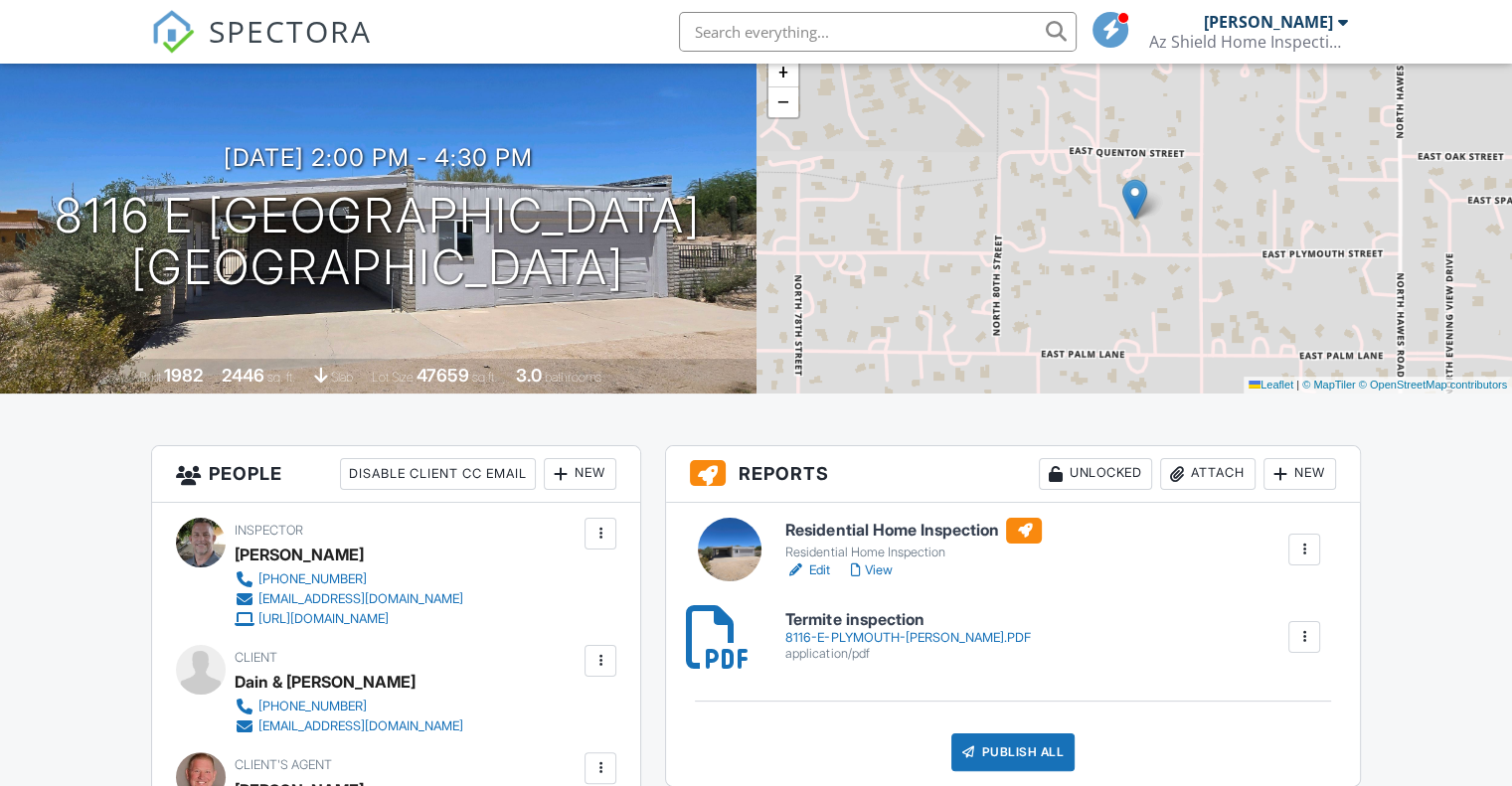 click on "View" at bounding box center (871, 570) 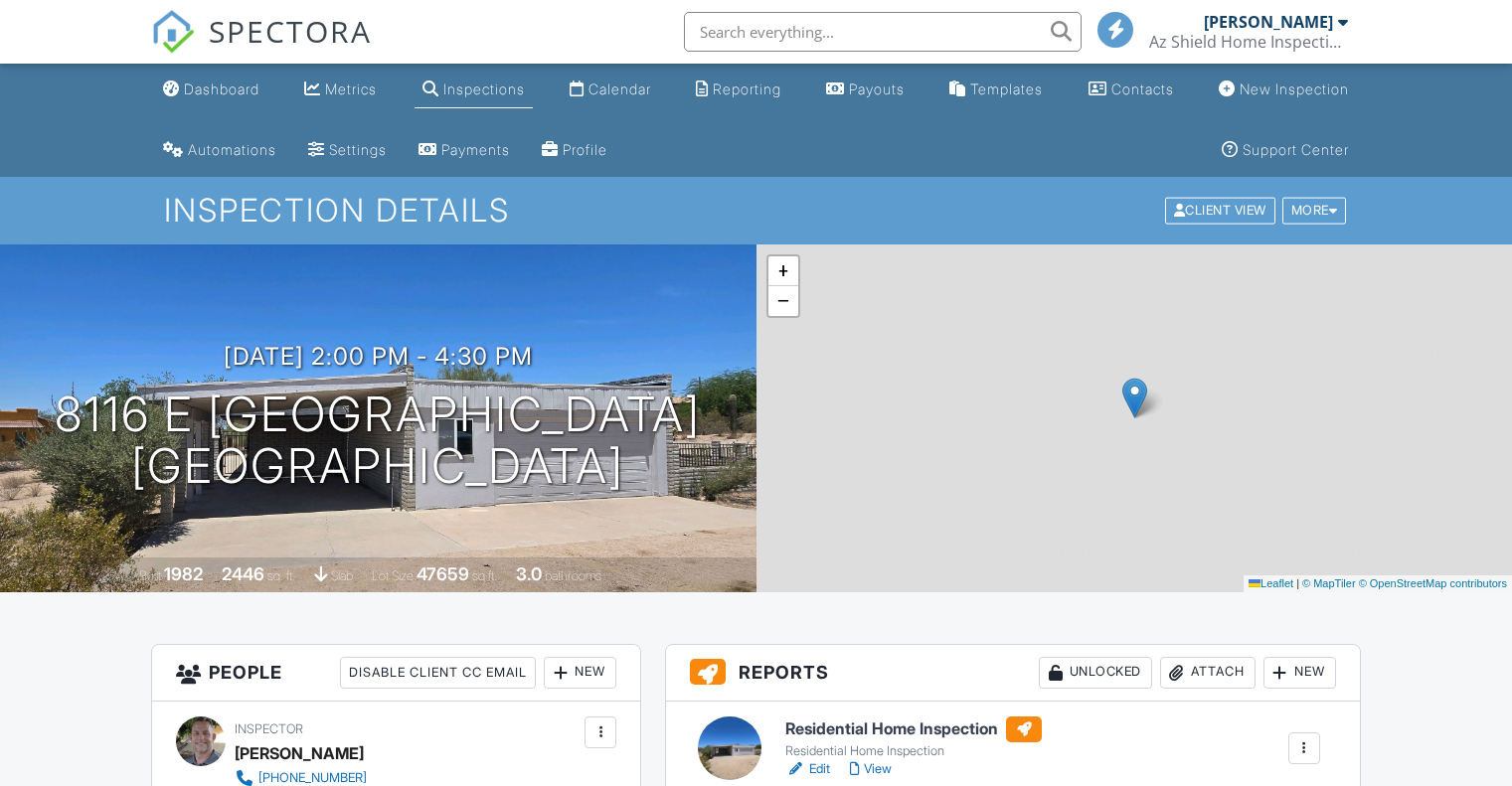 scroll, scrollTop: 0, scrollLeft: 0, axis: both 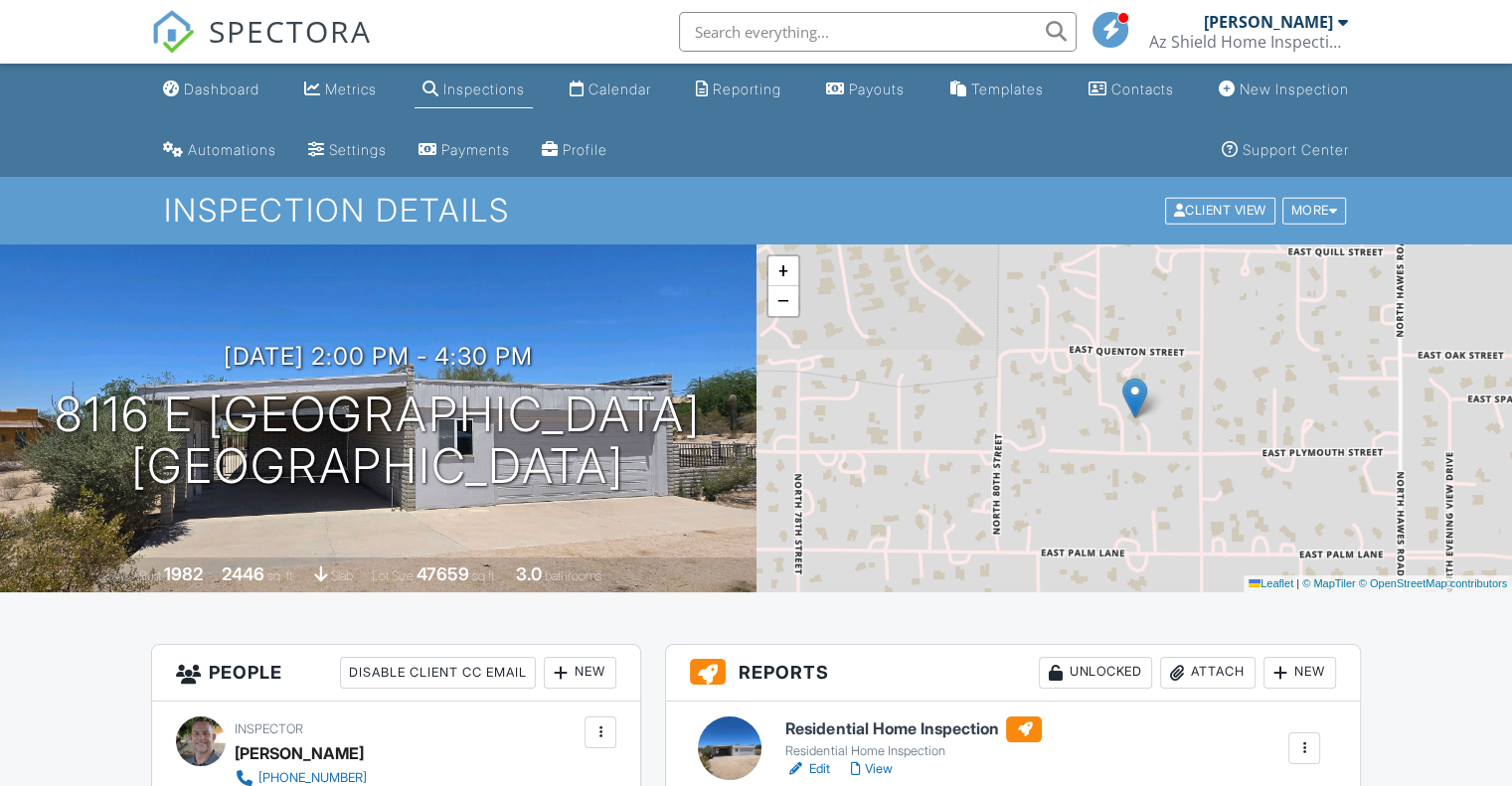 click on "View" at bounding box center (871, 769) 